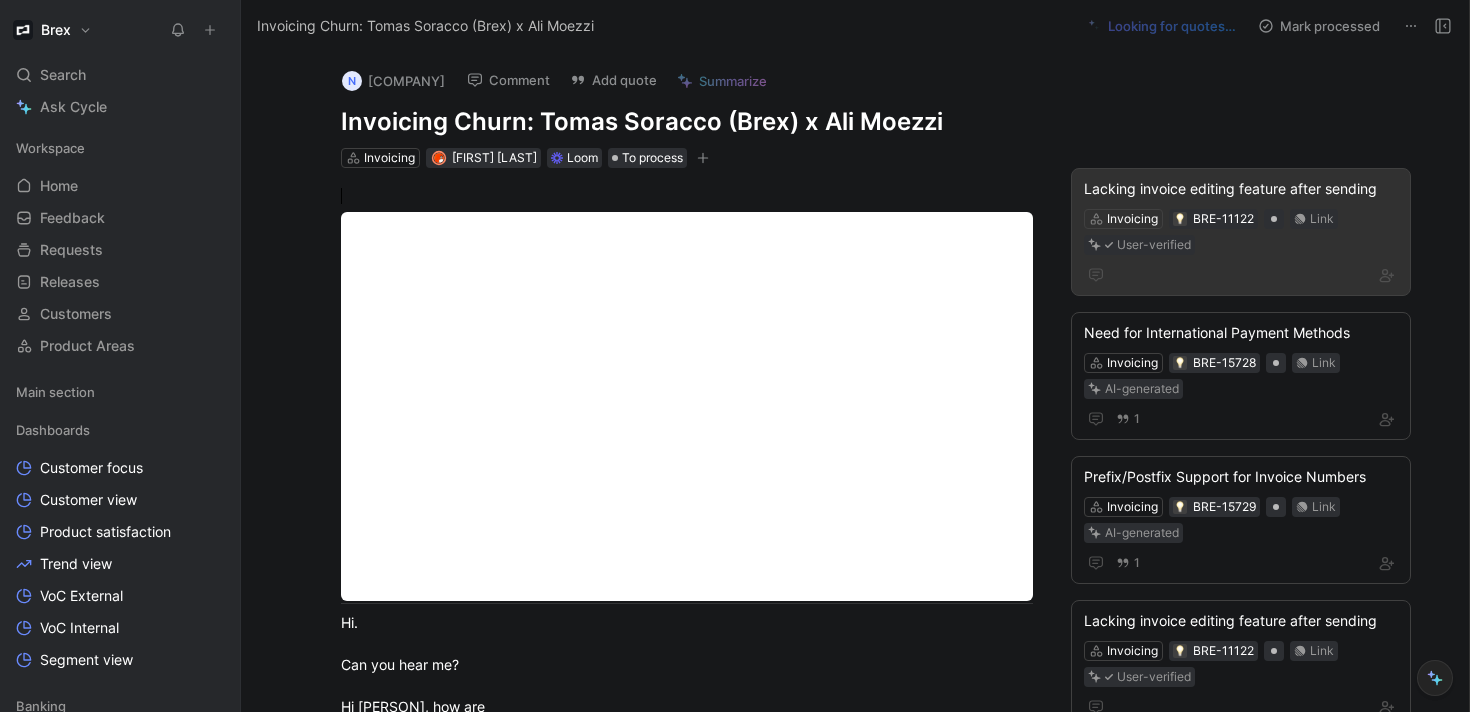 scroll, scrollTop: 0, scrollLeft: 0, axis: both 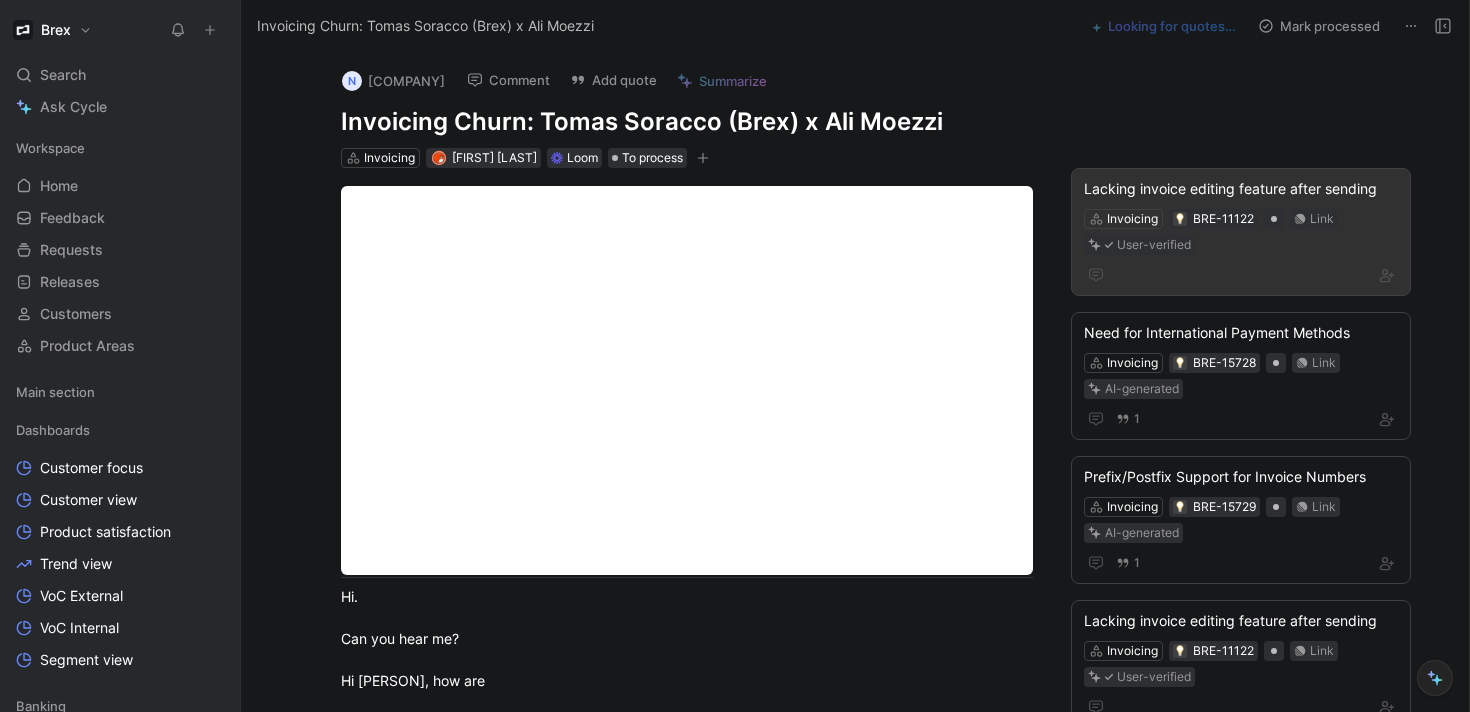 click on "Lacking invoice editing feature after sending" at bounding box center (1241, 189) 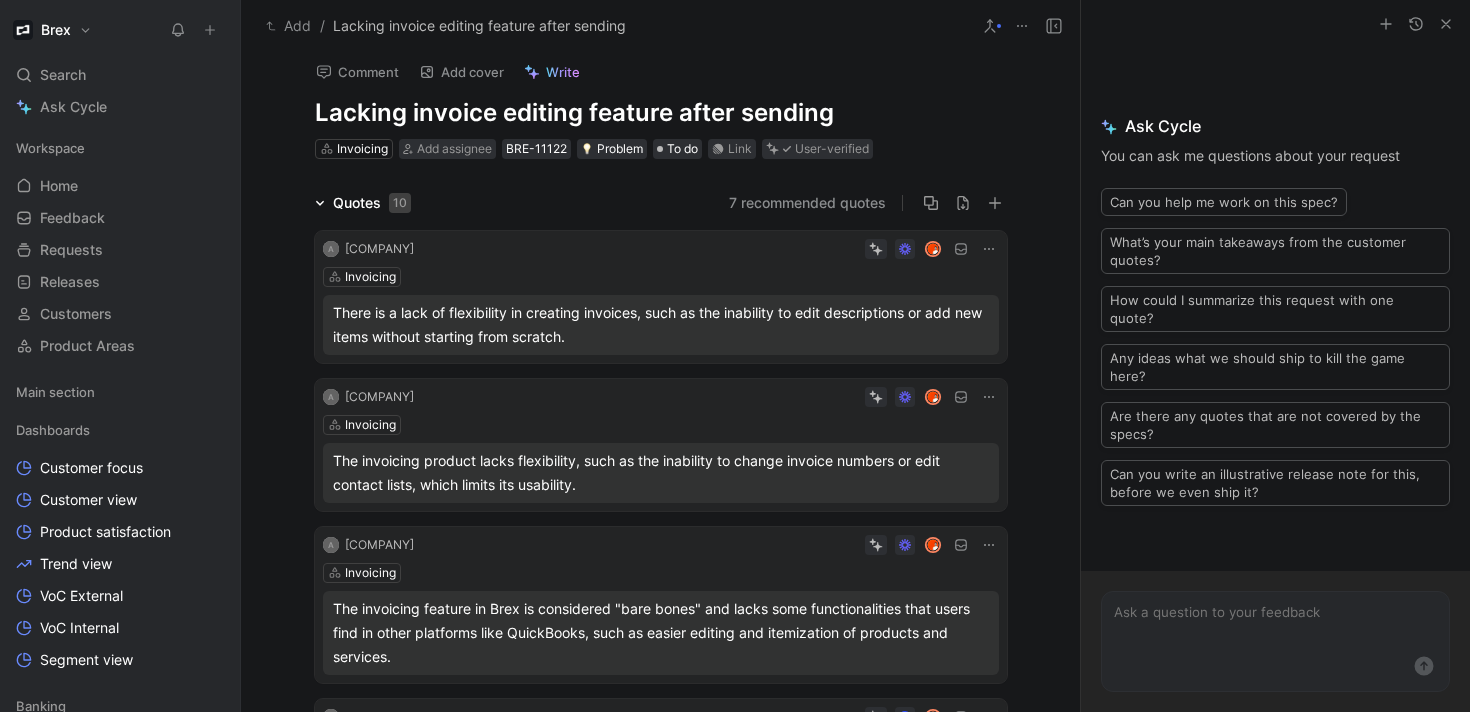 scroll, scrollTop: 0, scrollLeft: 0, axis: both 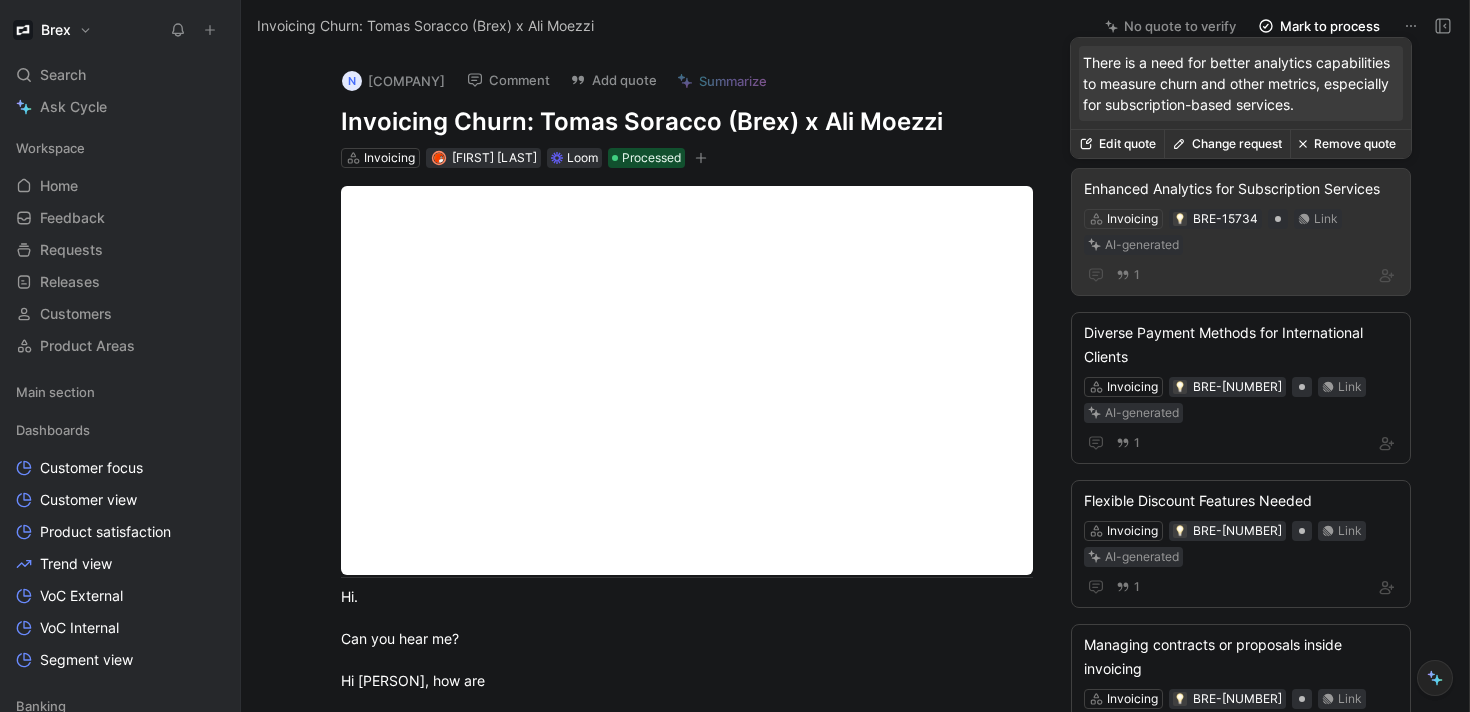 click on "Change request" at bounding box center [1227, 144] 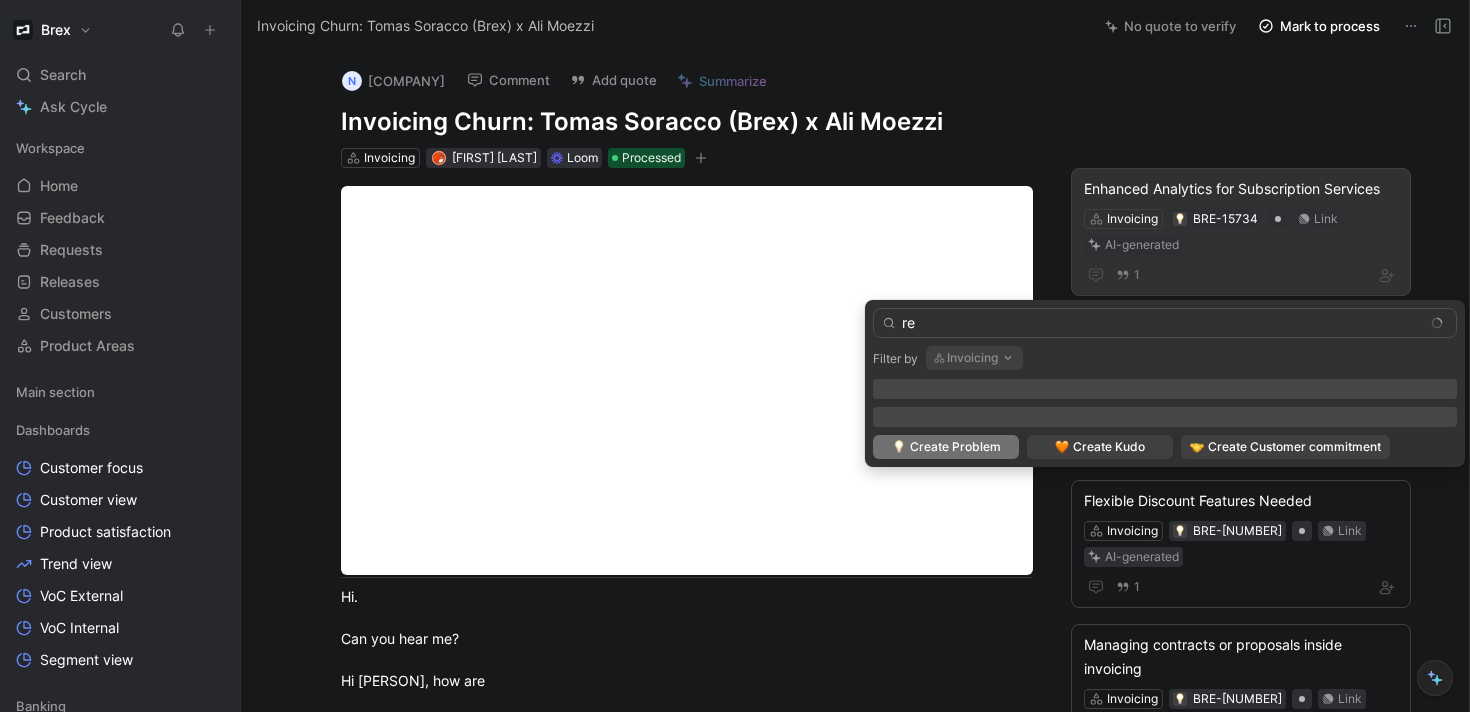 type on "r" 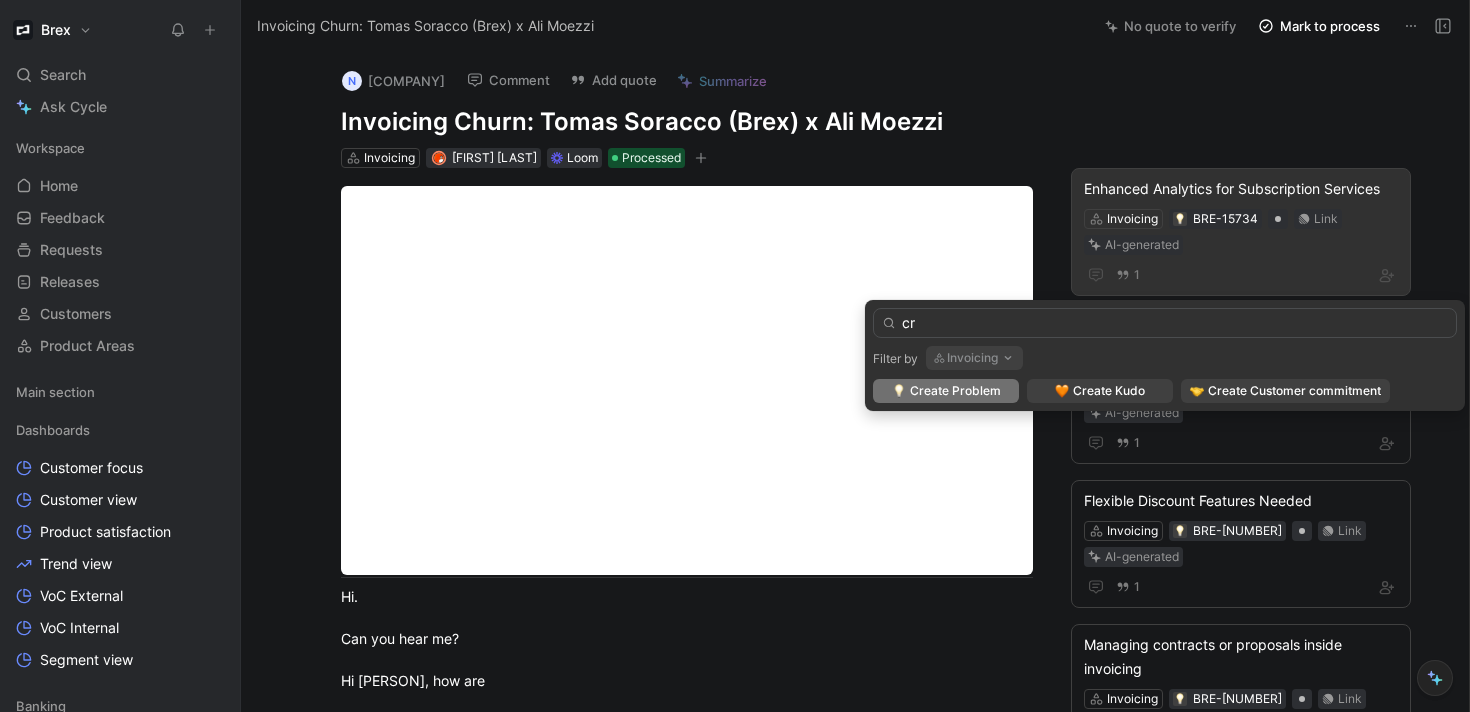 type on "c" 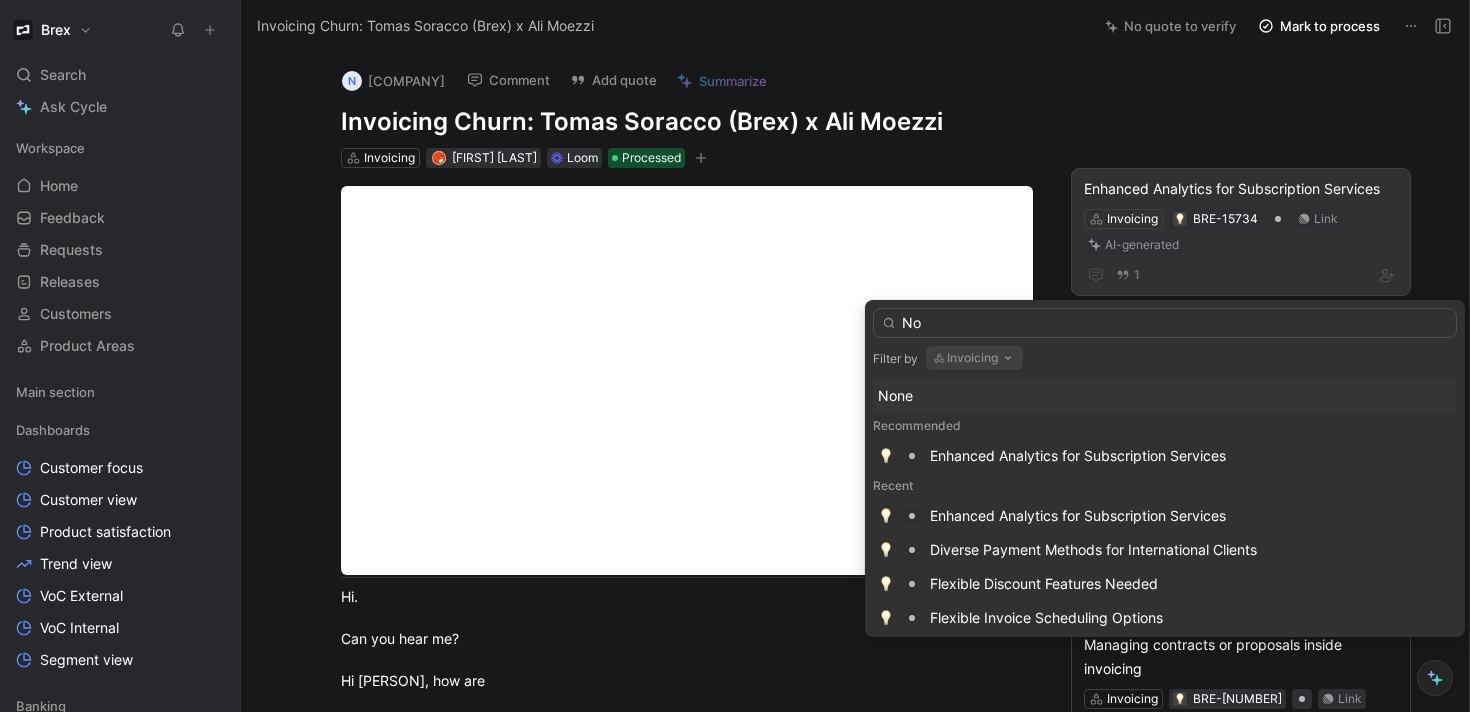 type on "N" 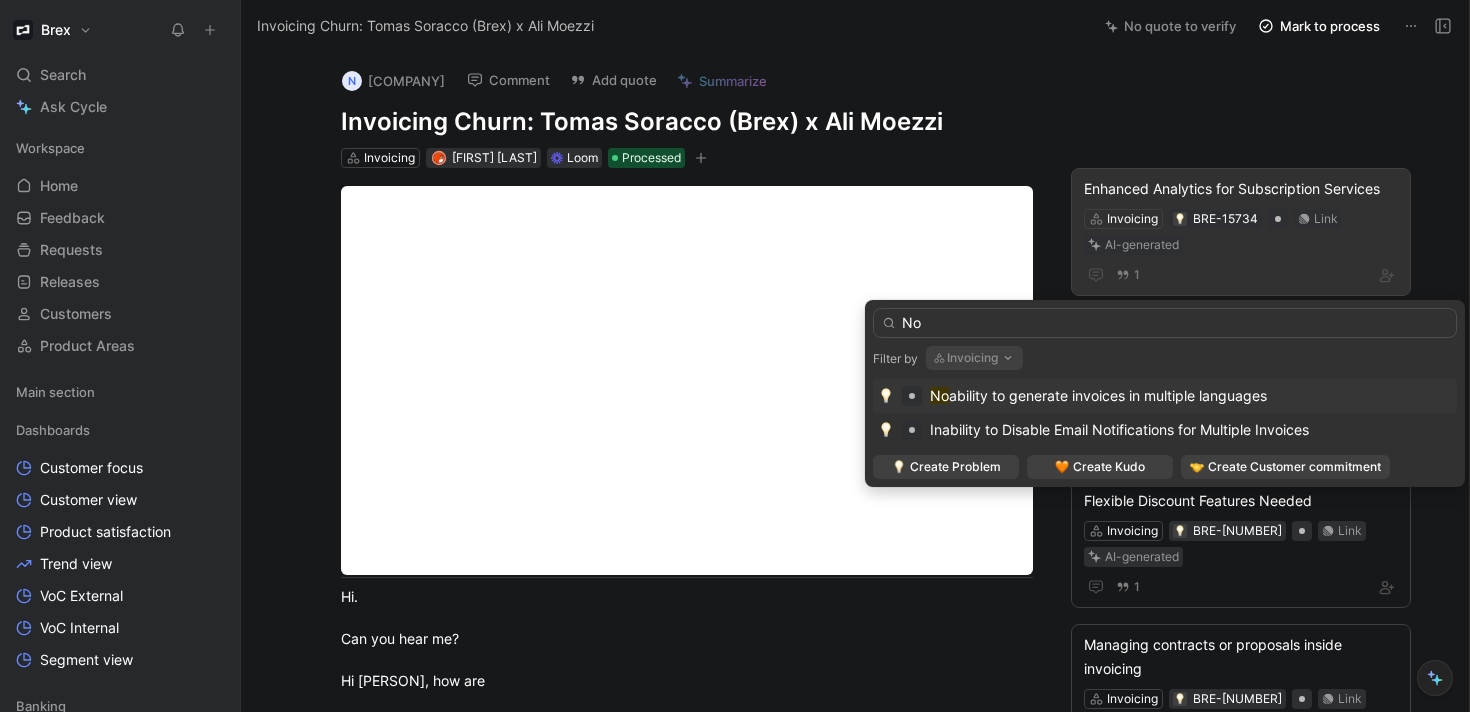 type on "N" 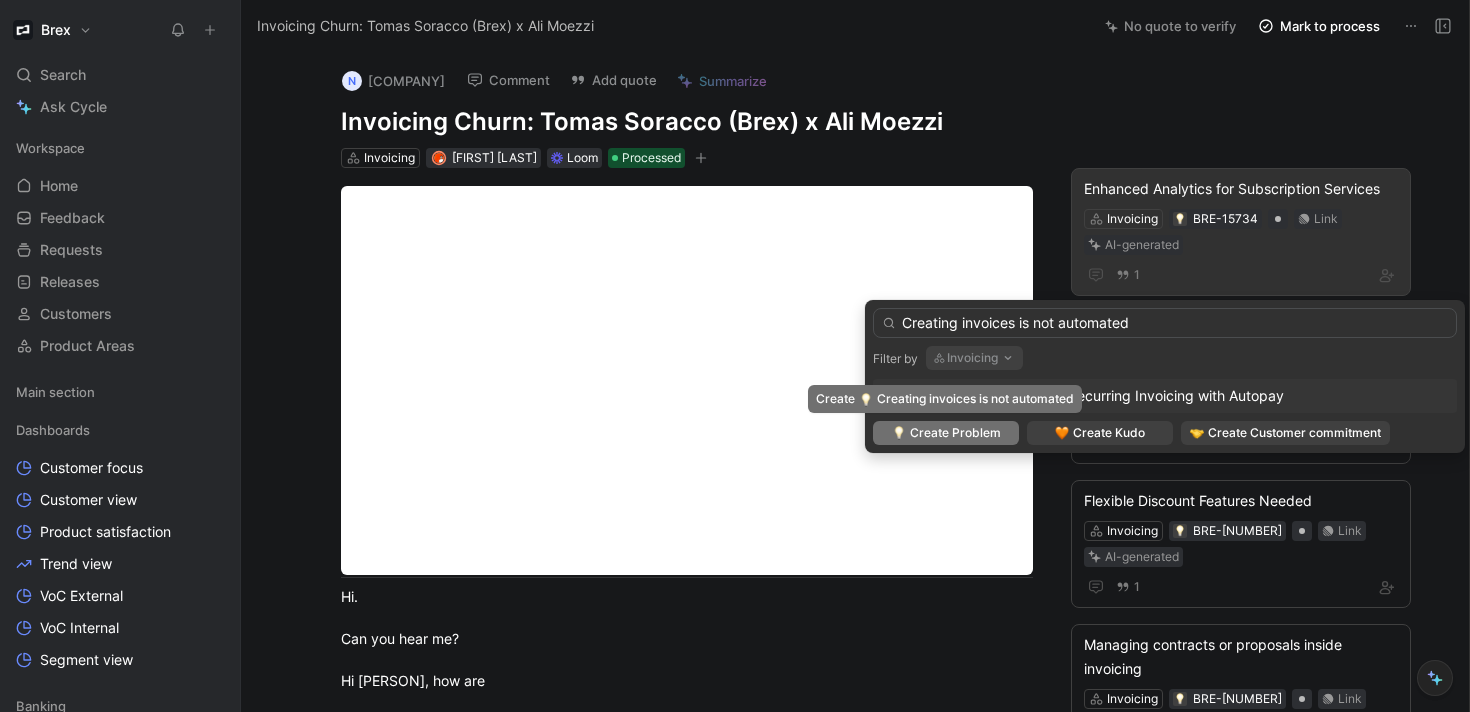 type on "Creating invoices is not automated" 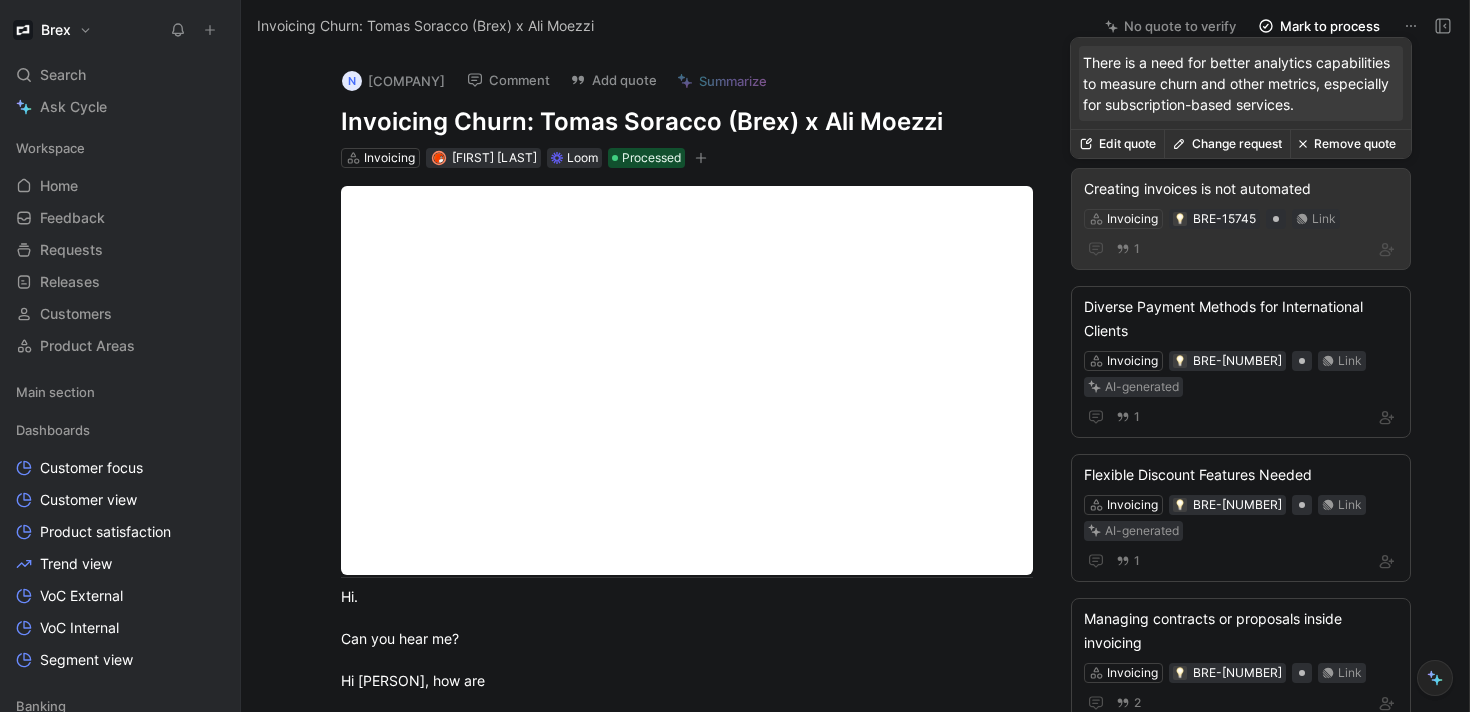 click on "Change request" at bounding box center (1227, 144) 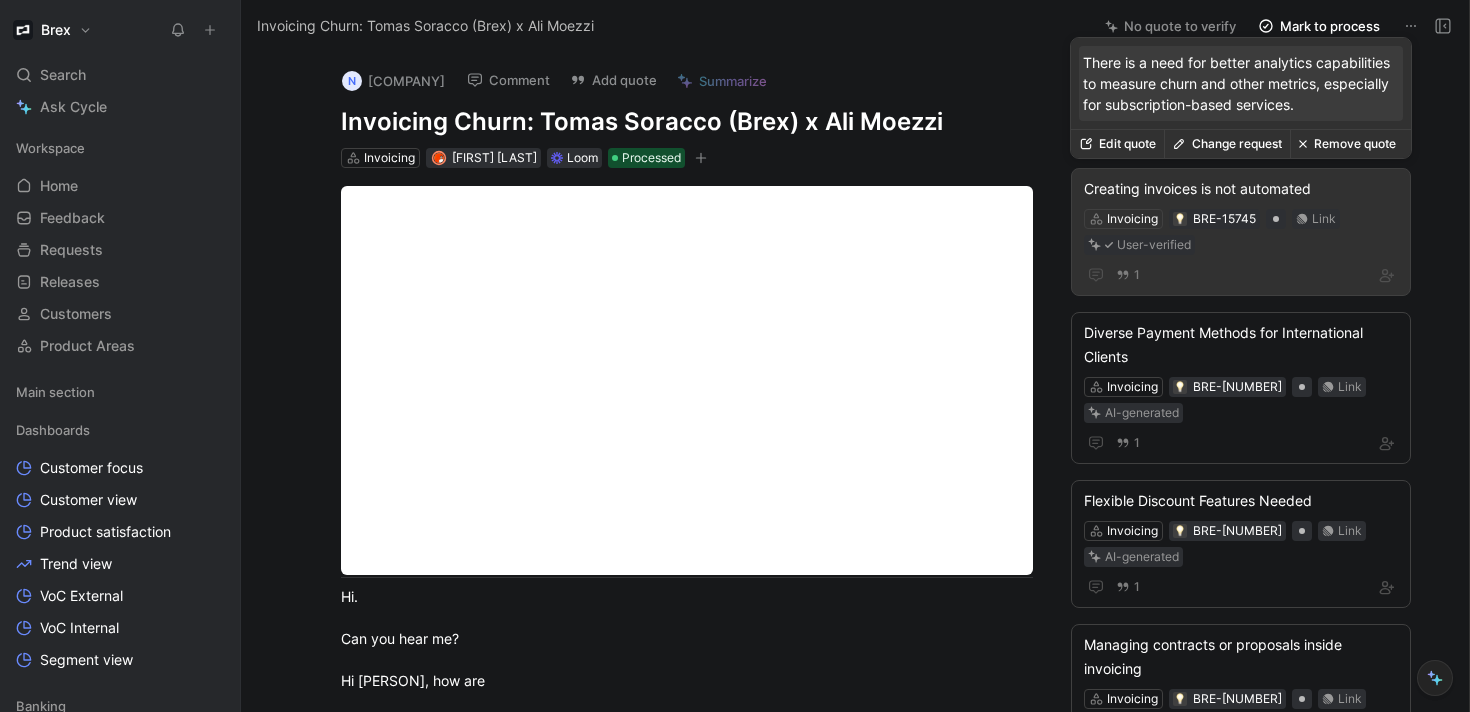 click on "Edit quote" at bounding box center (1117, 144) 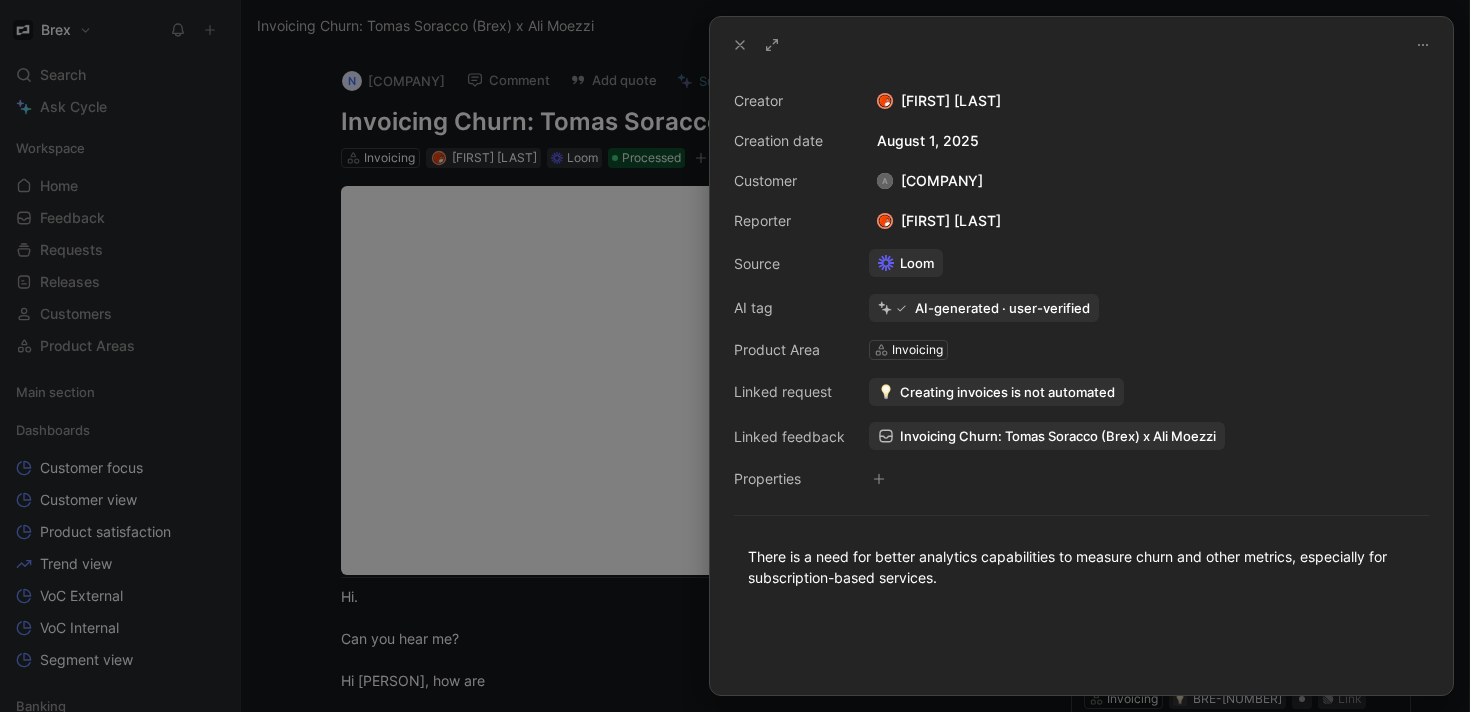 click on "Creating invoices is not automated" at bounding box center [1007, 392] 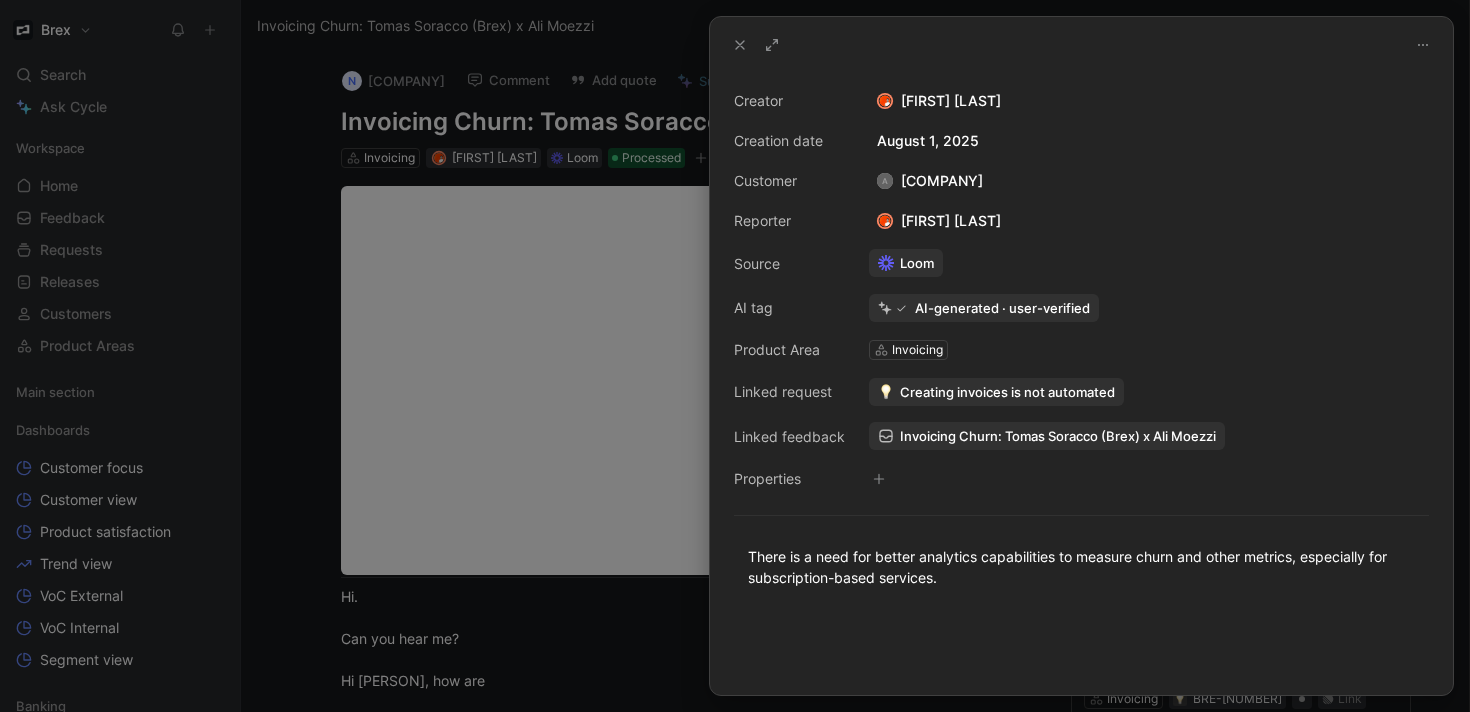 click 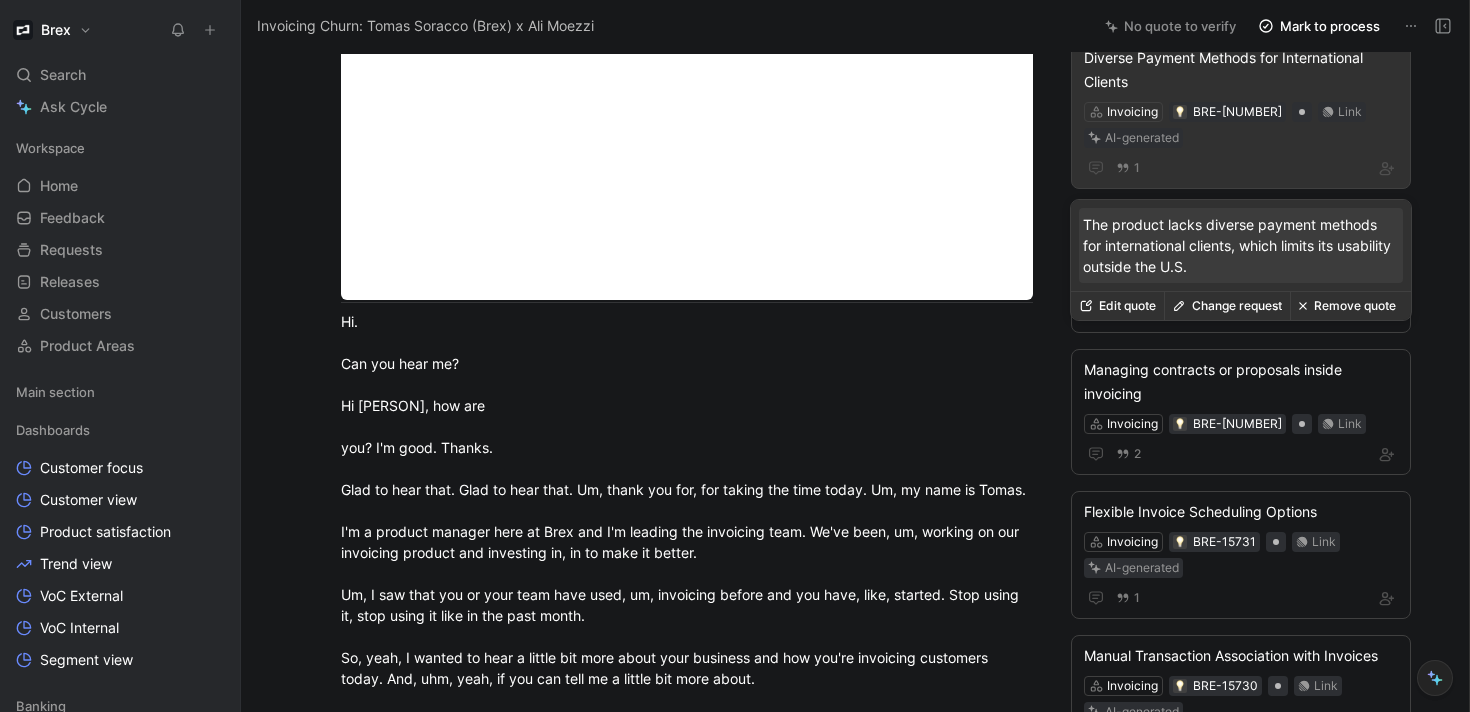scroll, scrollTop: 277, scrollLeft: 0, axis: vertical 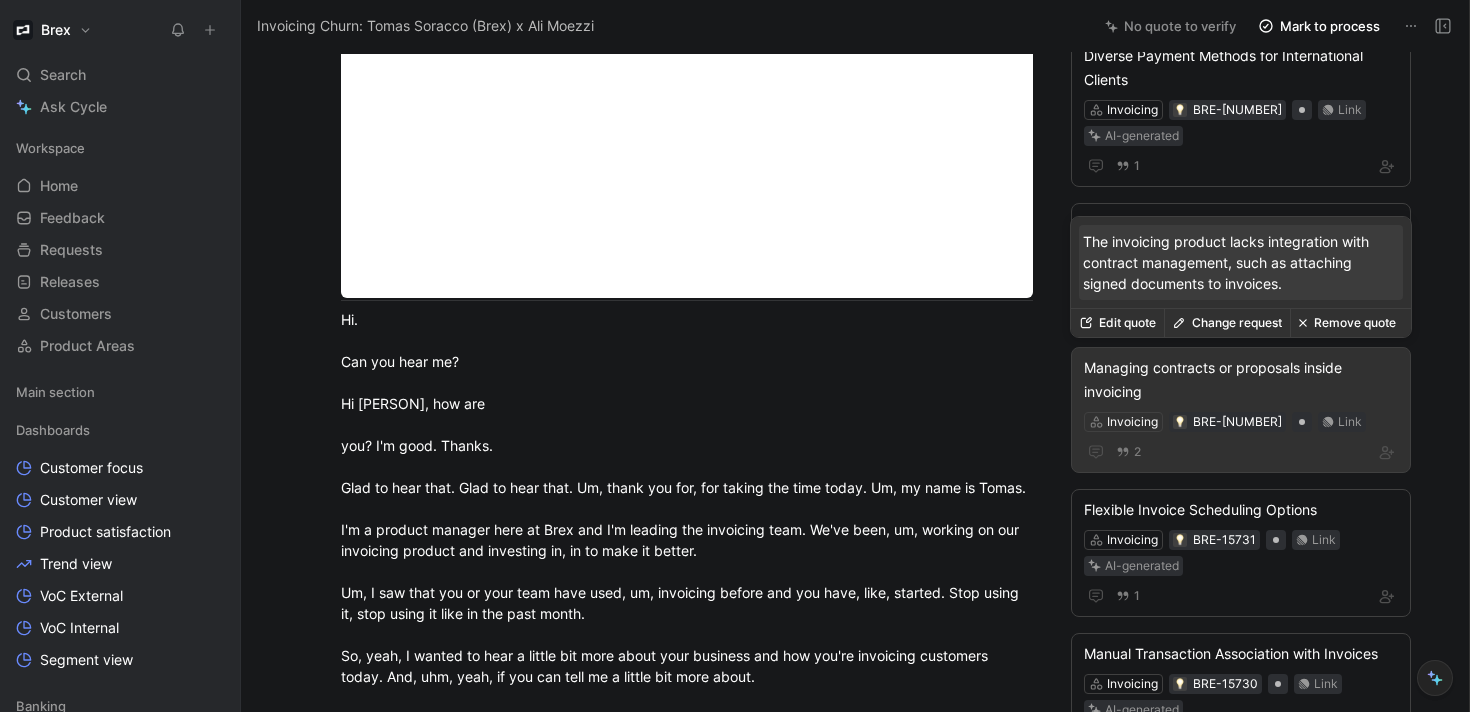 click on "Managing contracts or proposals inside invoicing" at bounding box center (1241, 380) 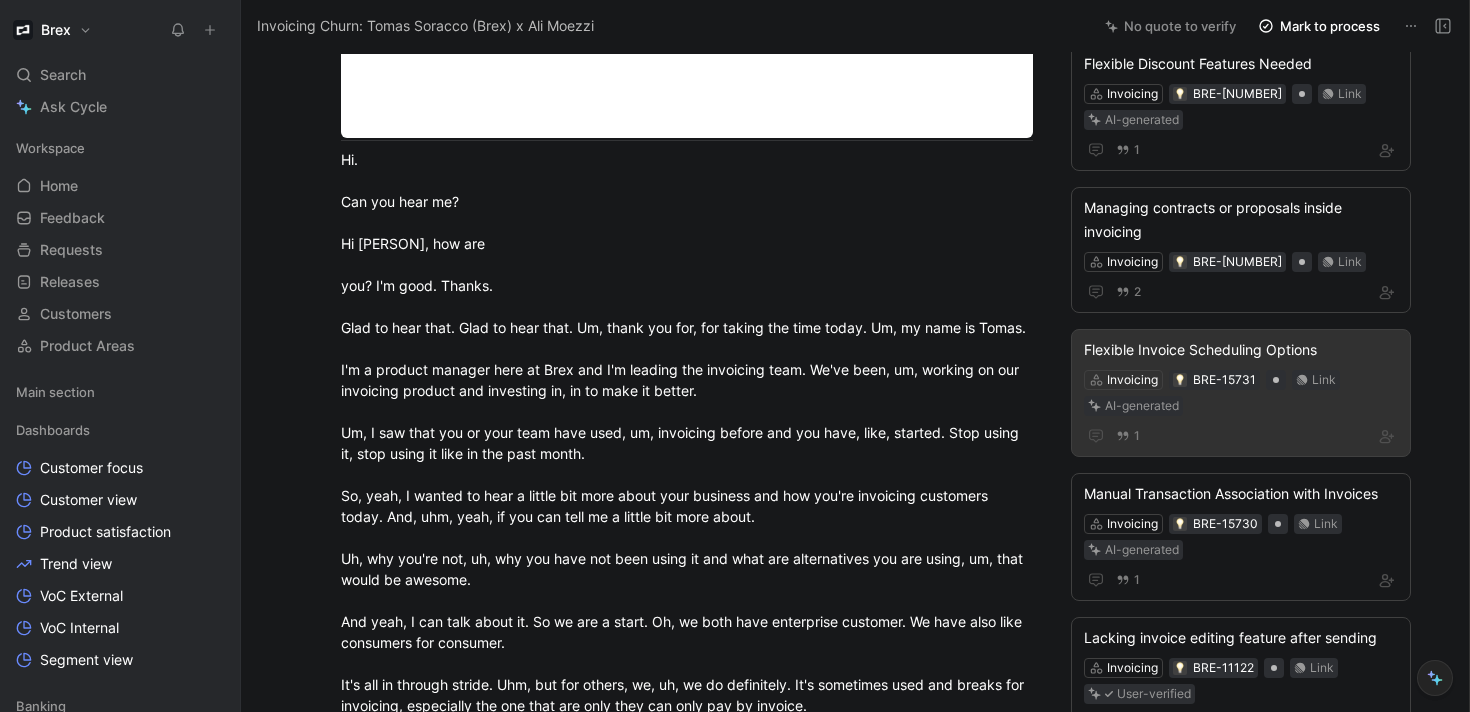 scroll, scrollTop: 461, scrollLeft: 0, axis: vertical 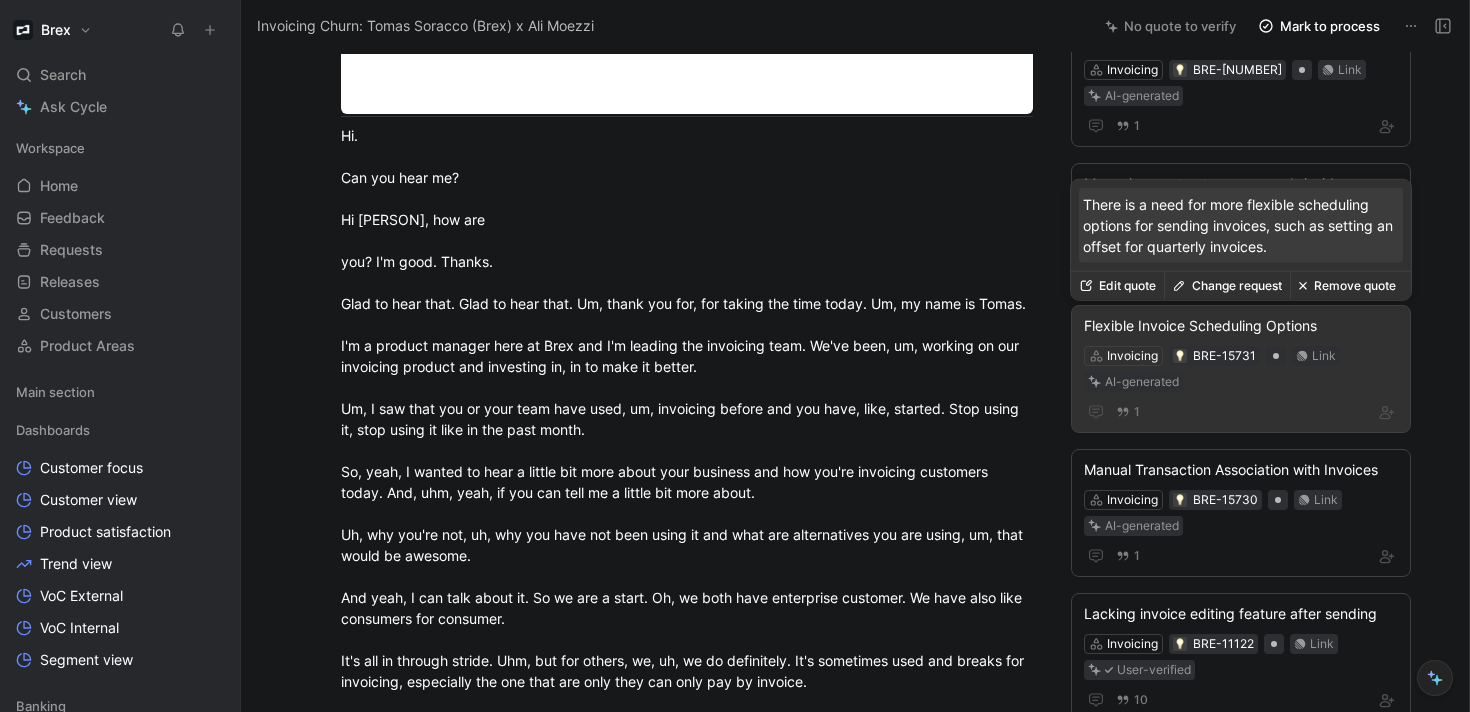 click on "Flexible Invoice Scheduling Options Invoicing BRE-[NUMBER] Link AI-generated 1" at bounding box center [1241, 369] 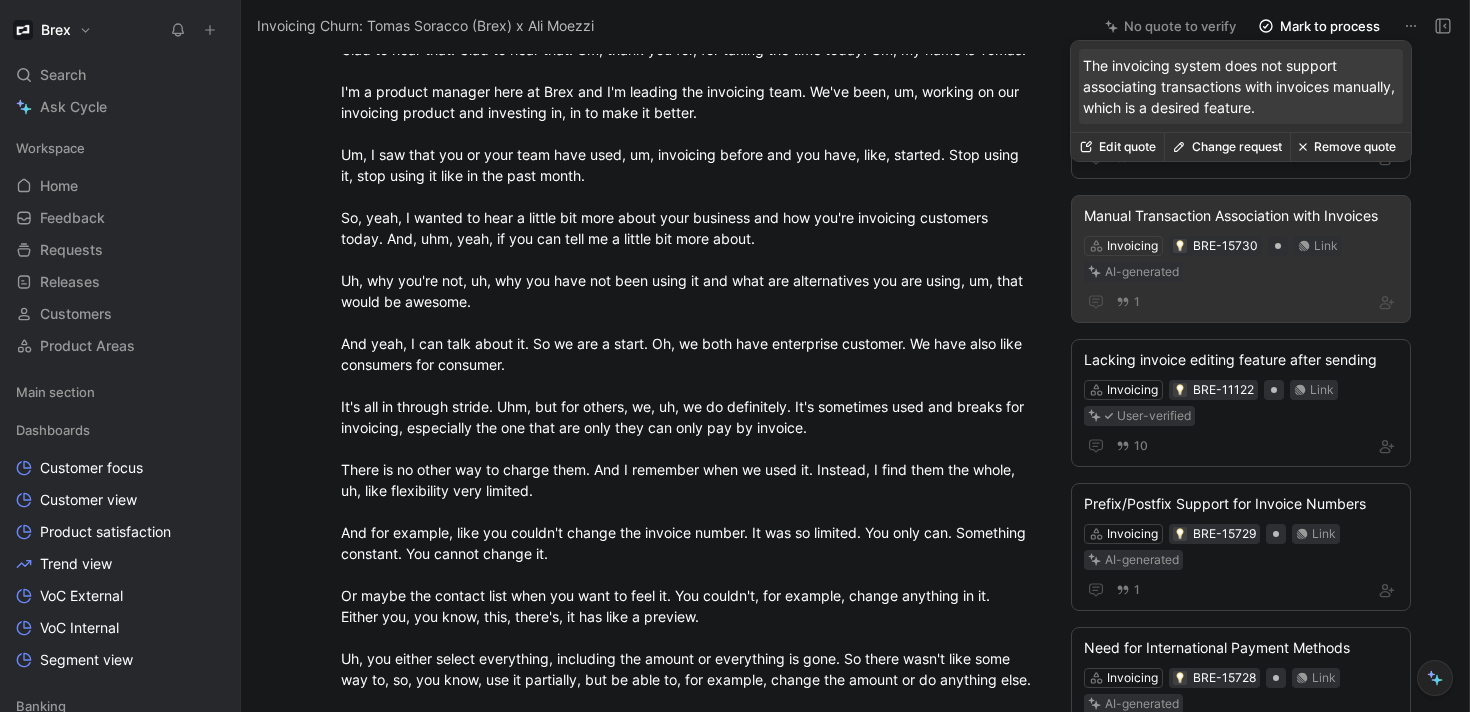 scroll, scrollTop: 816, scrollLeft: 0, axis: vertical 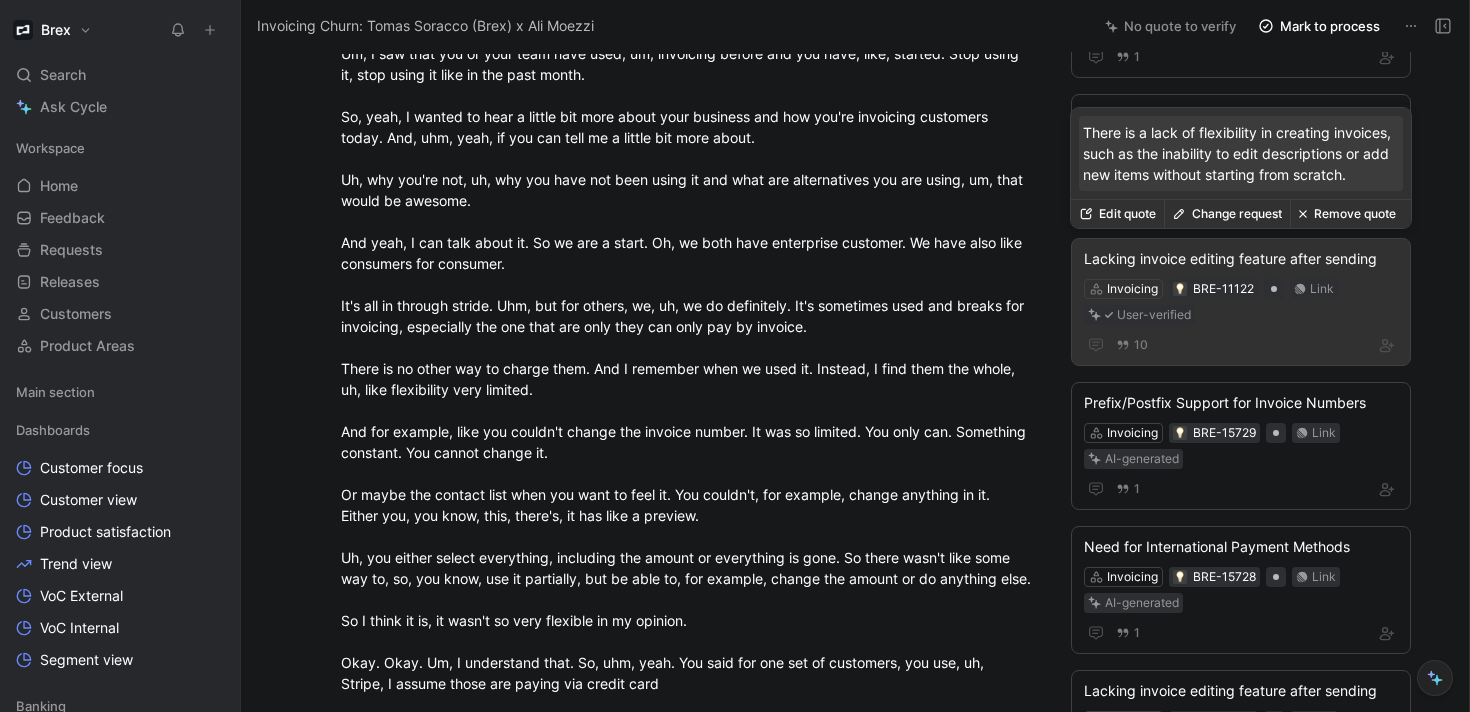 click on "Remove quote" at bounding box center (1347, 214) 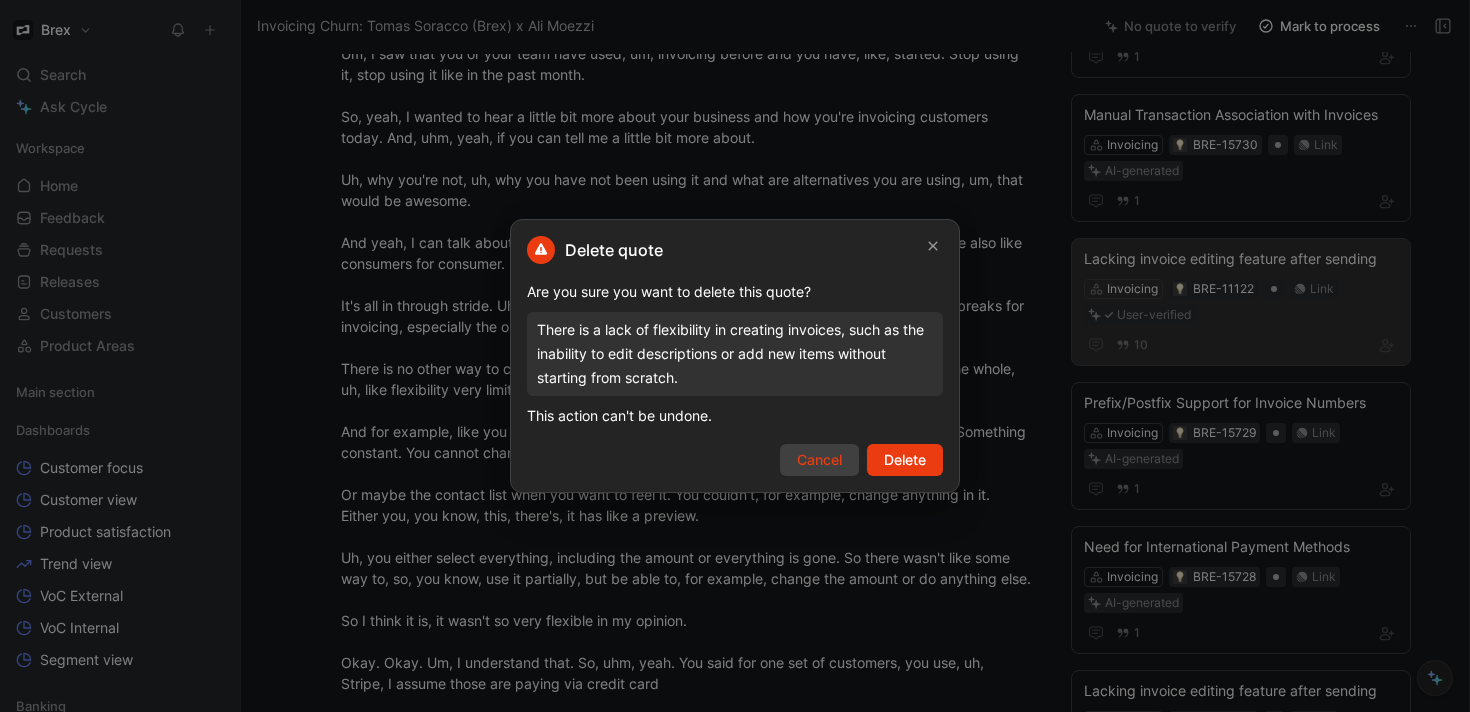 click on "Cancel" at bounding box center [819, 460] 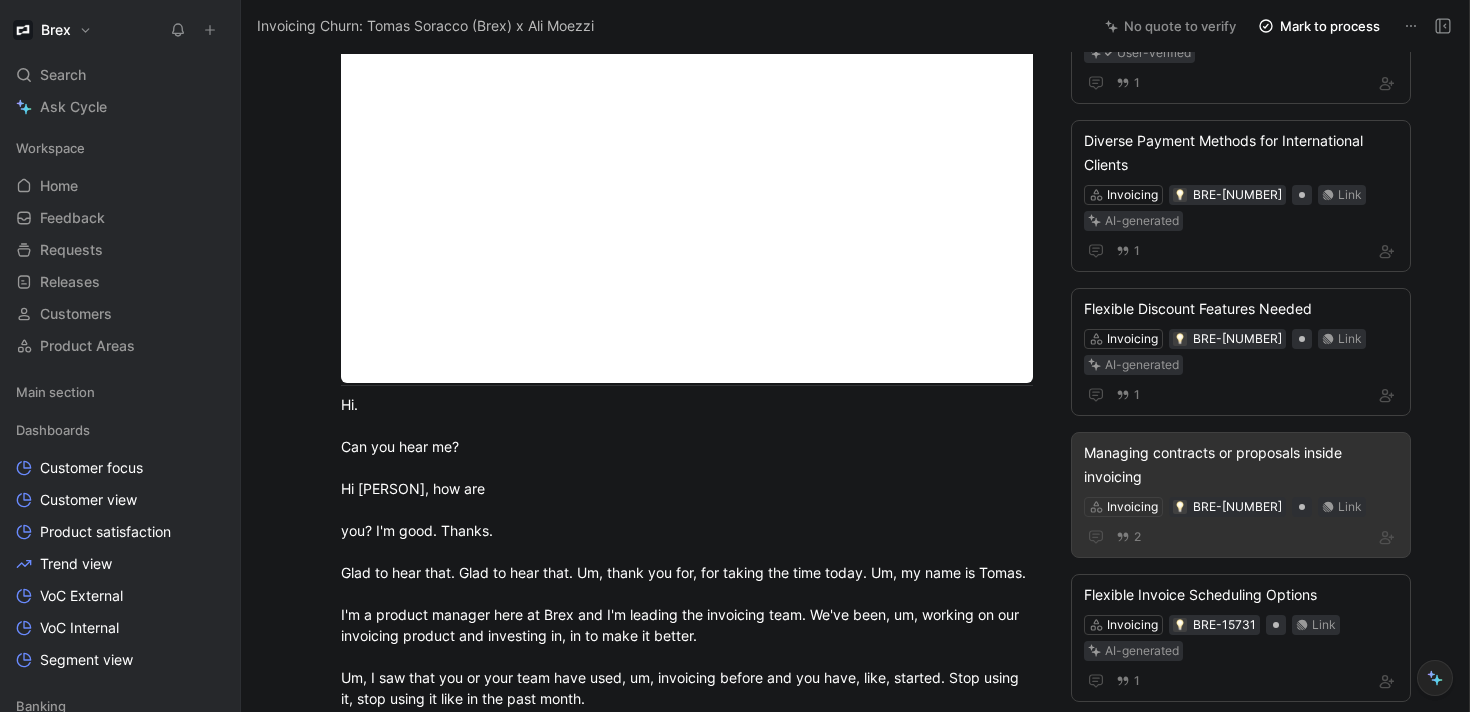 scroll, scrollTop: 0, scrollLeft: 0, axis: both 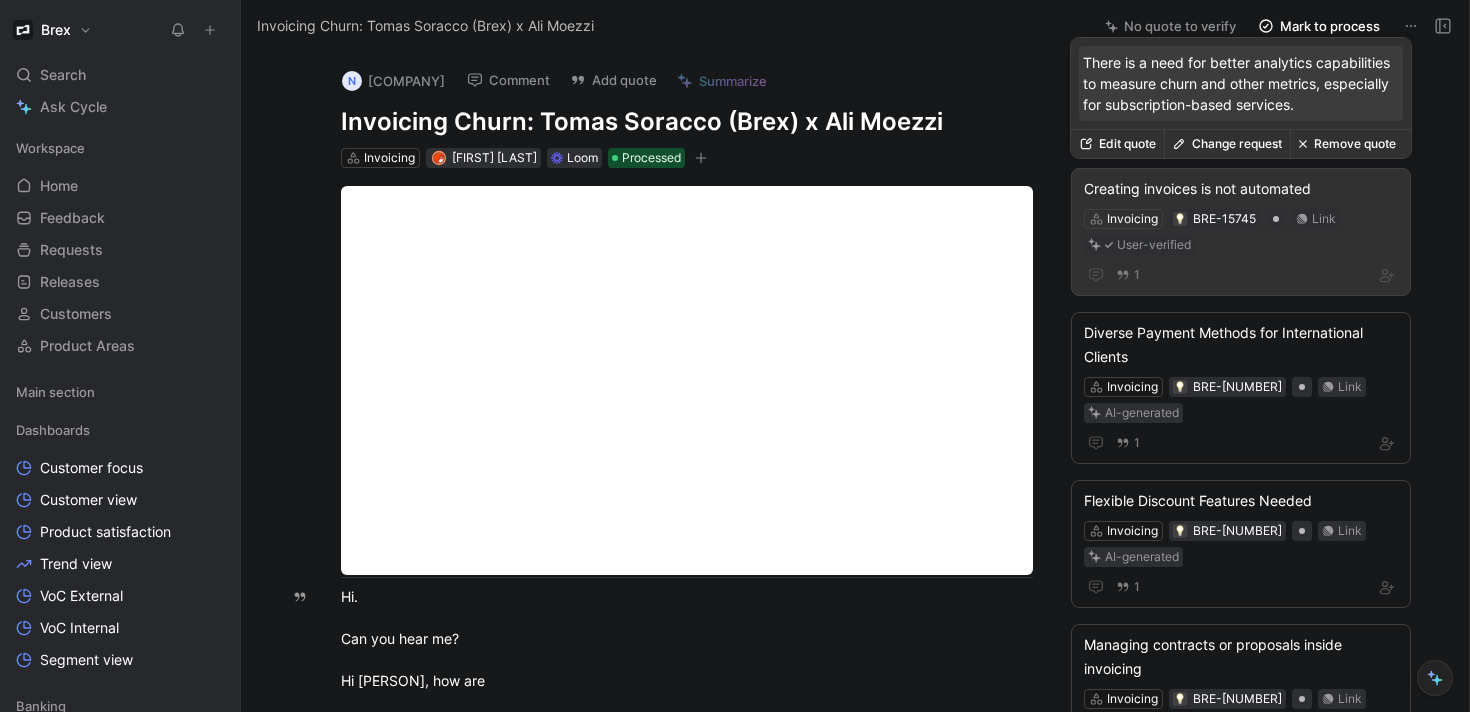 click on "Change request" at bounding box center [1227, 144] 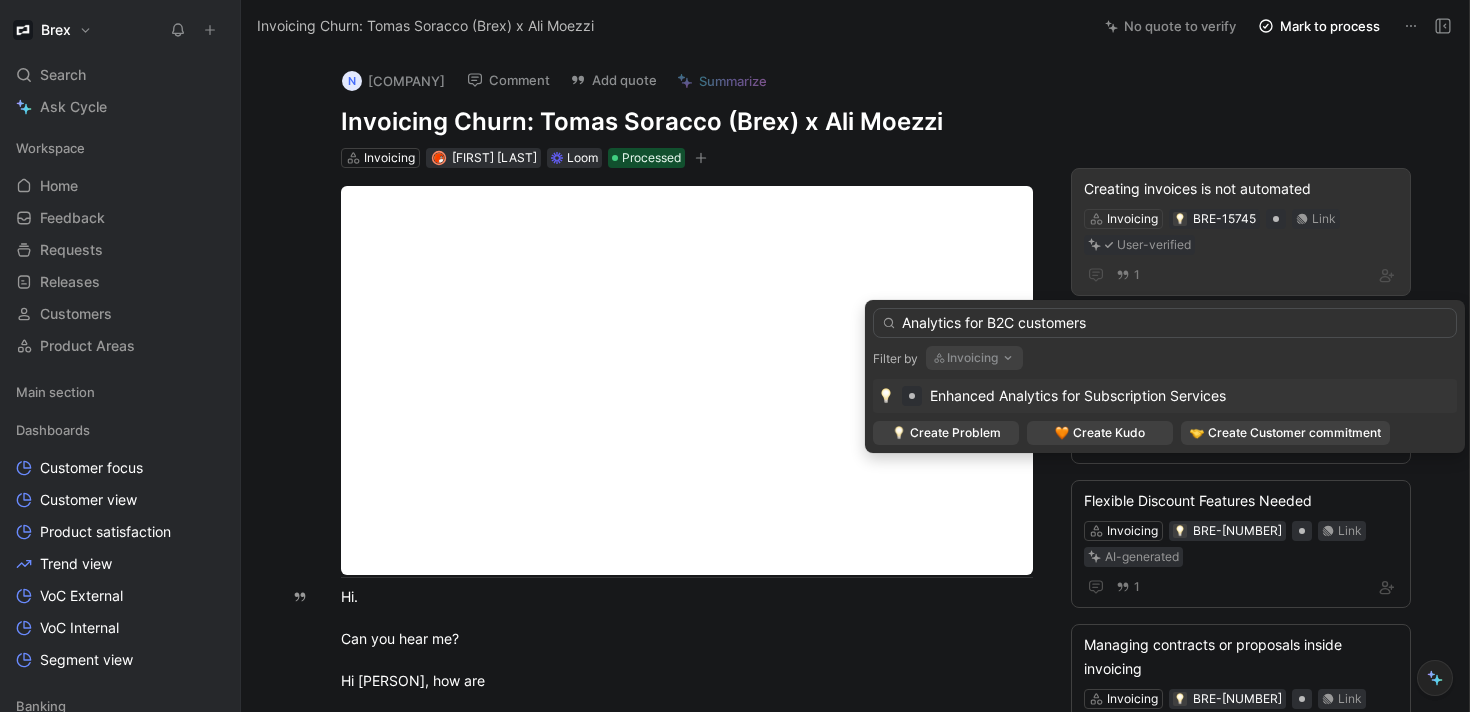 type on "Analytics for B2C customers" 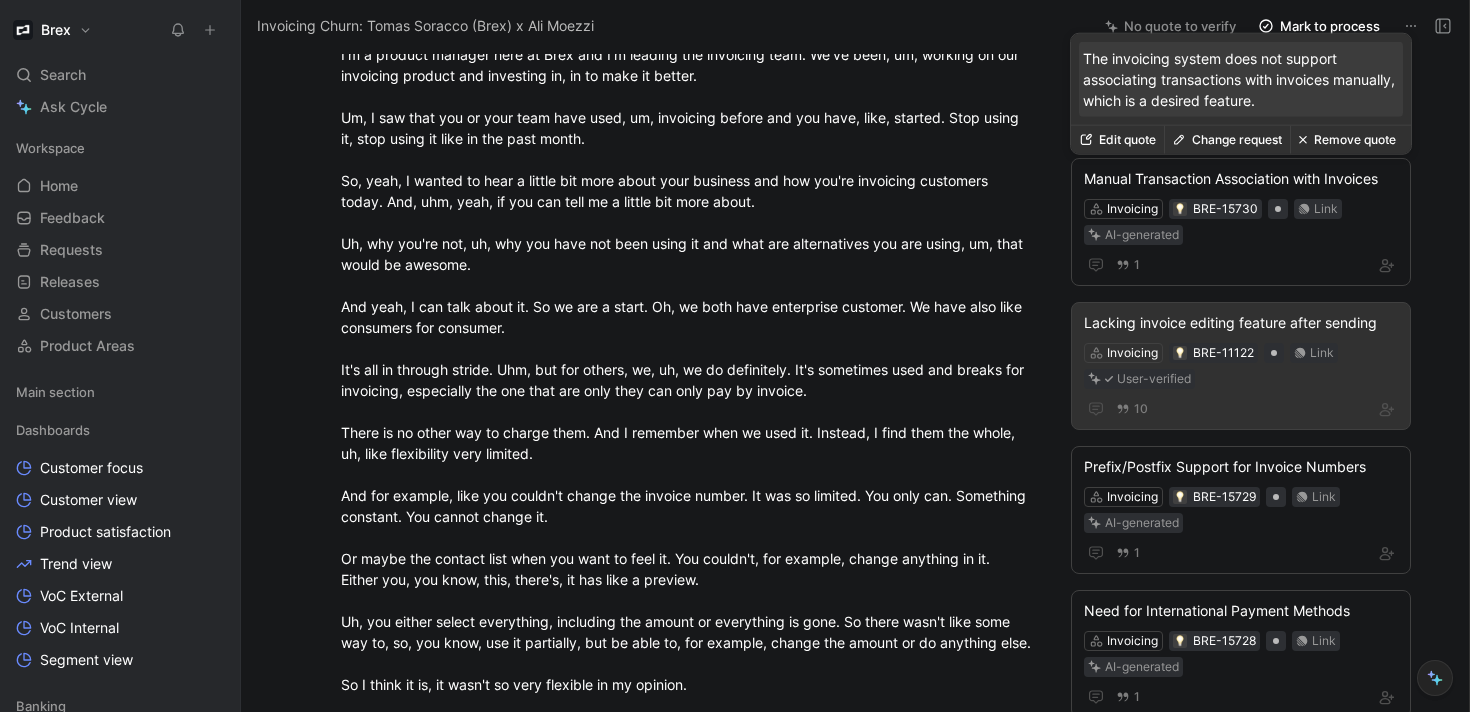 scroll, scrollTop: 755, scrollLeft: 0, axis: vertical 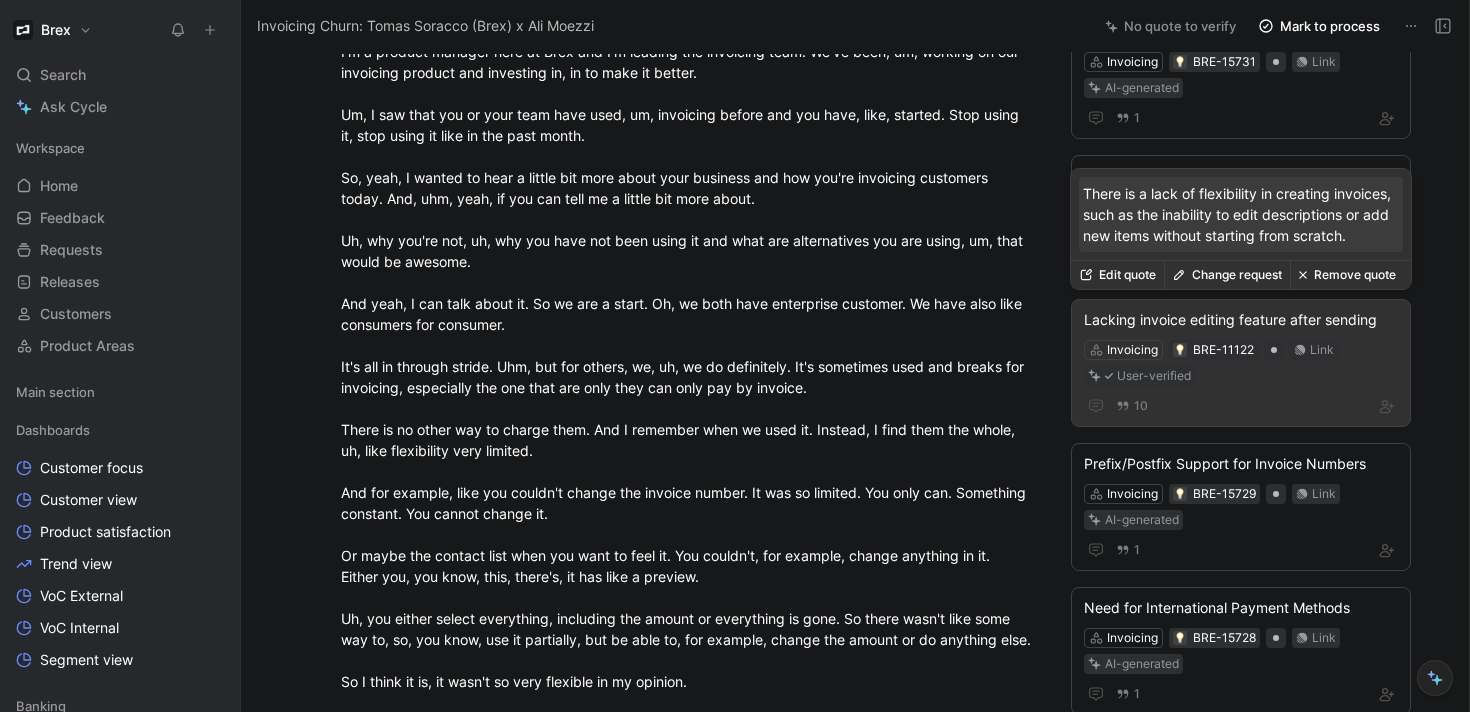 click on "Edit quote" at bounding box center [1117, 275] 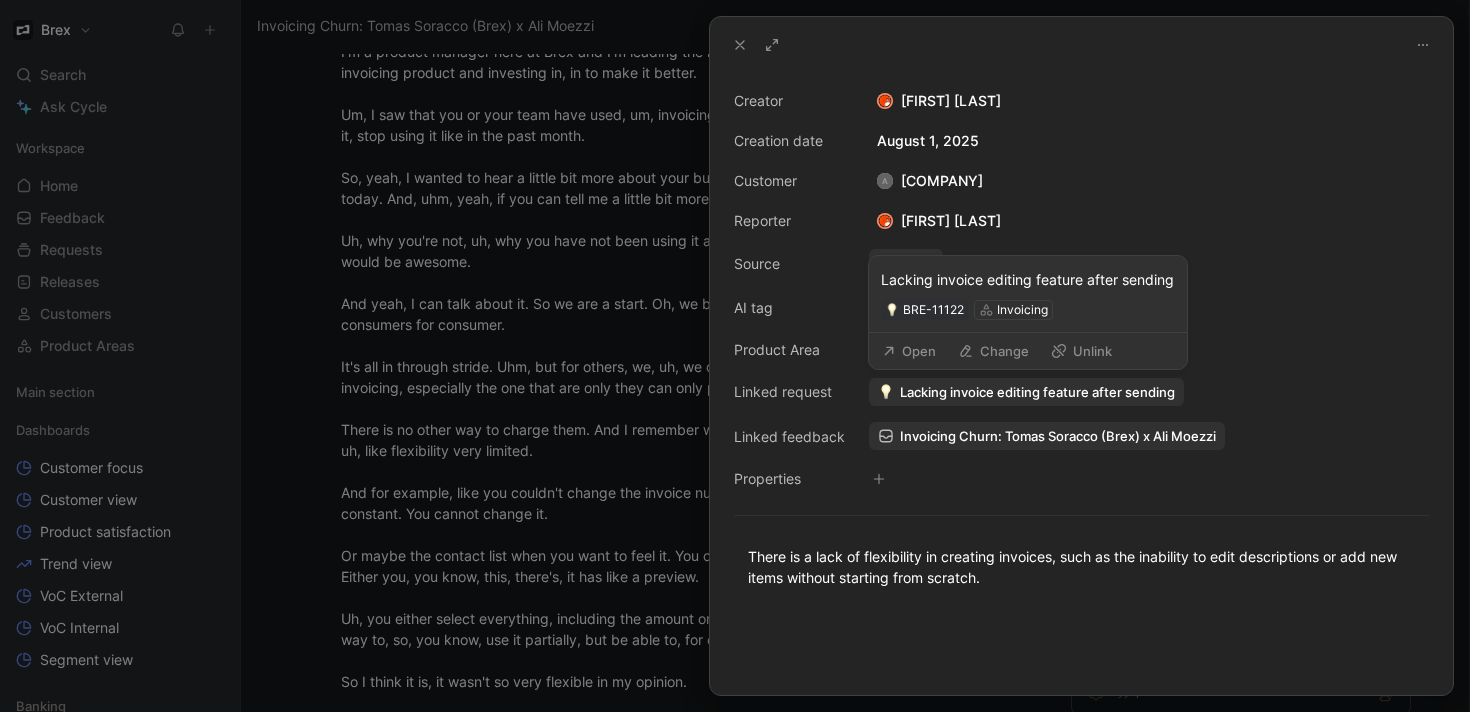 click on "Lacking invoice editing feature after sending" at bounding box center [1037, 392] 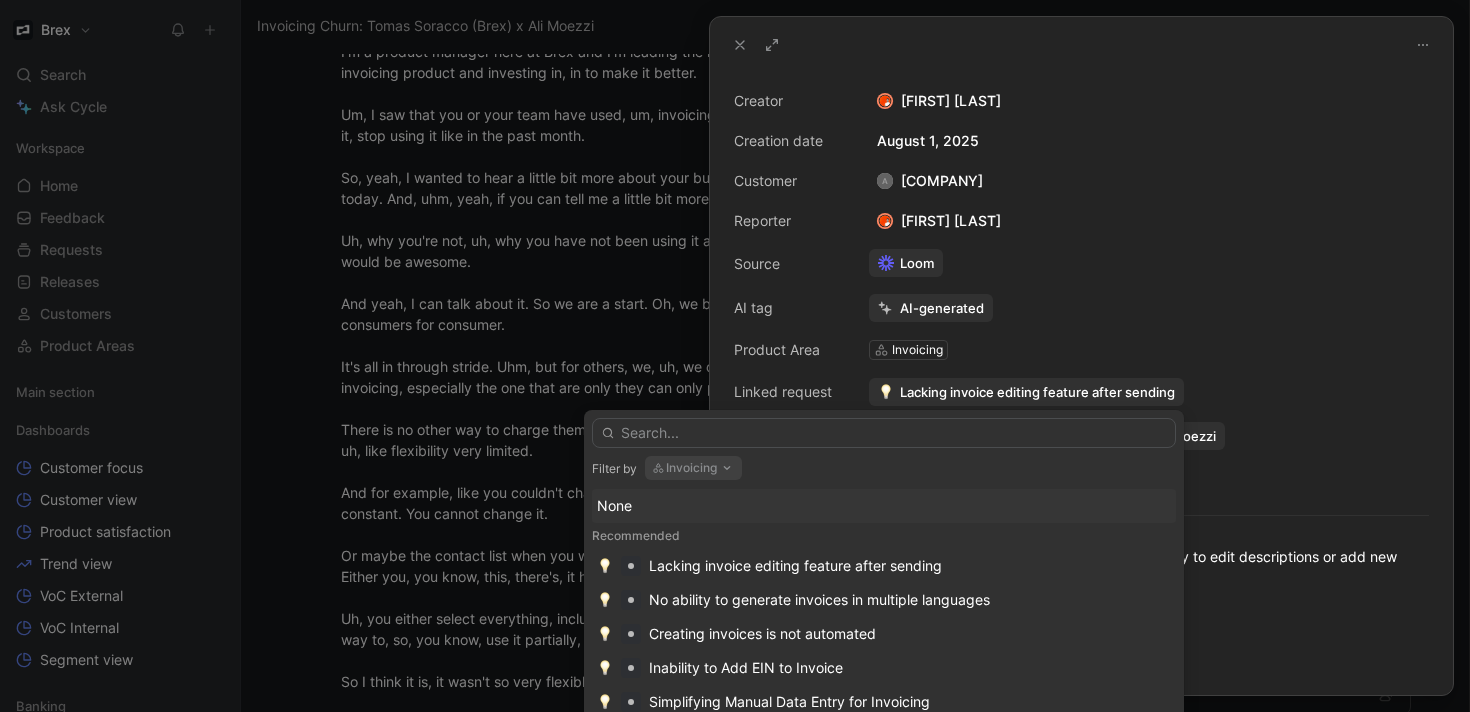 type on "c" 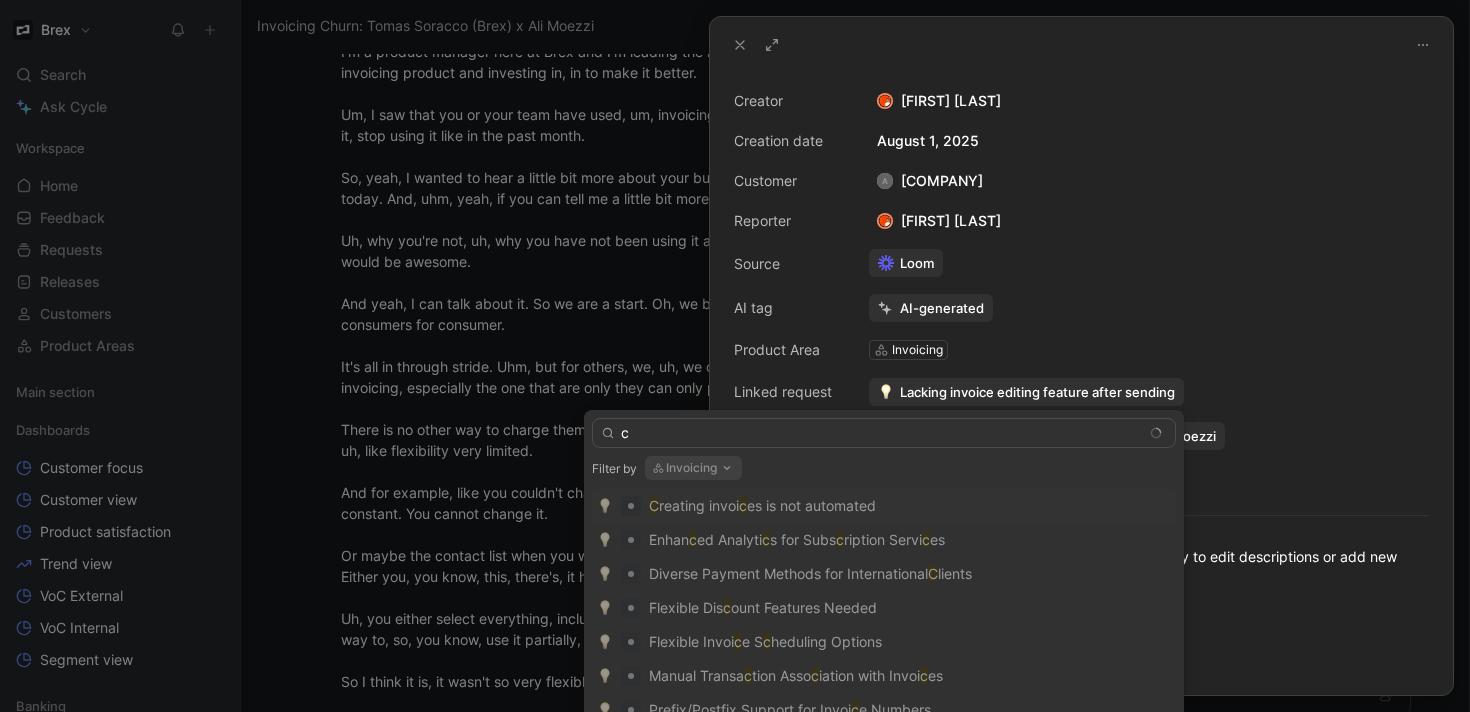 type 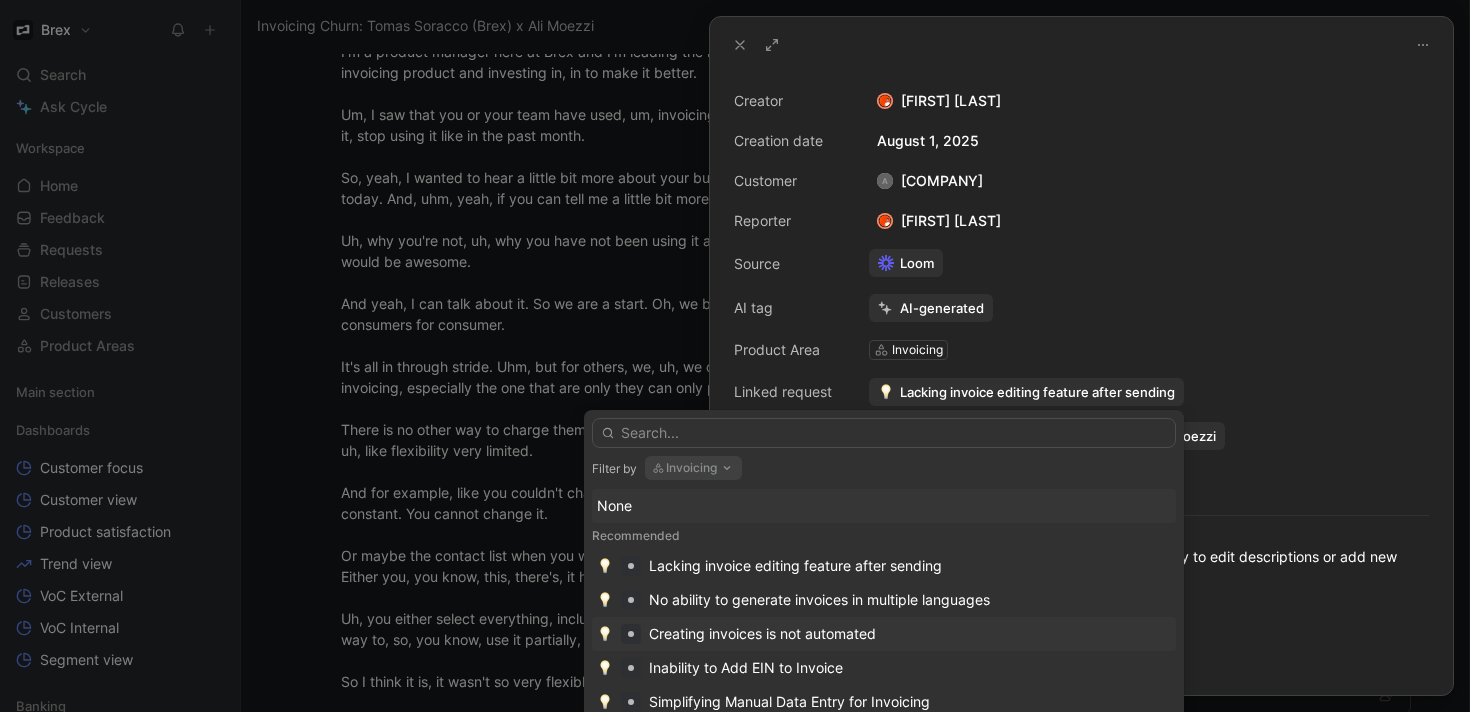 click on "Creating invoices is not automated" at bounding box center (762, 634) 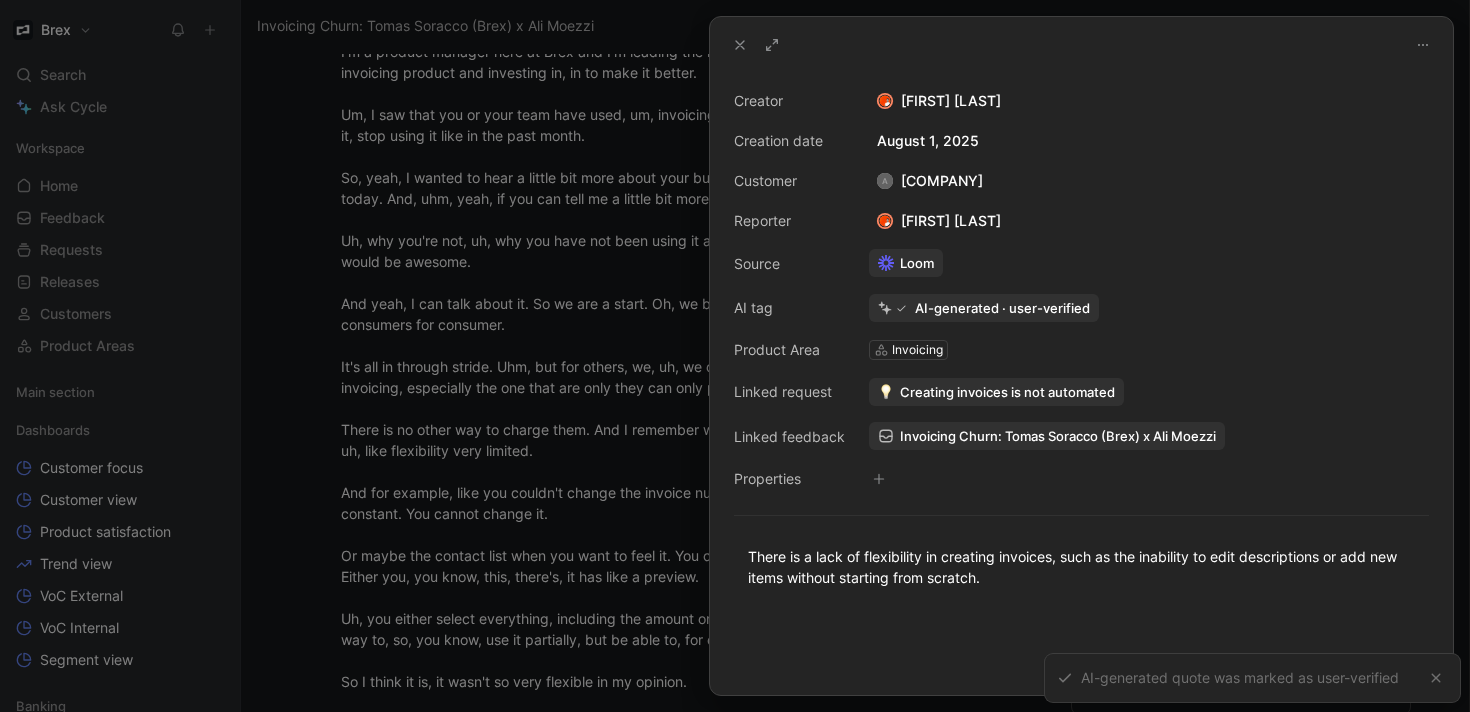 click at bounding box center (735, 356) 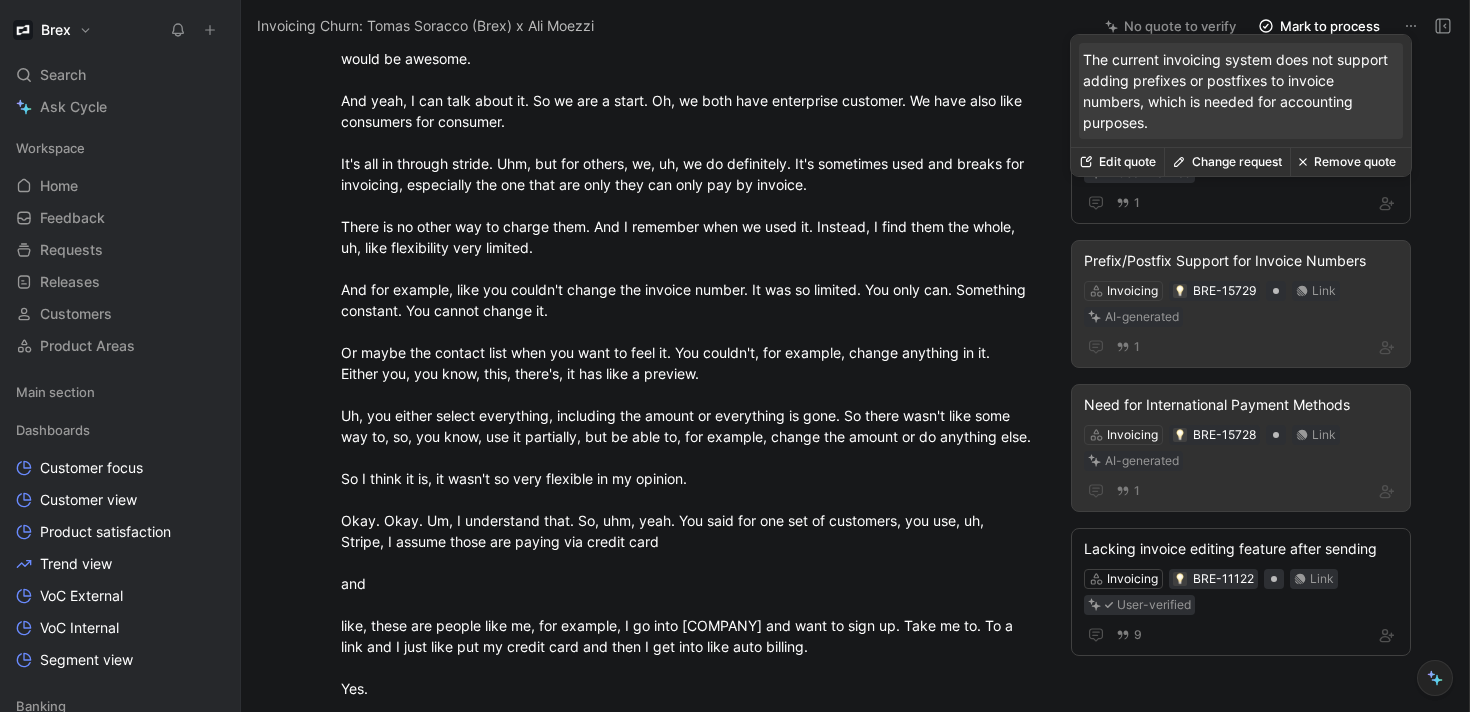 scroll, scrollTop: 1020, scrollLeft: 0, axis: vertical 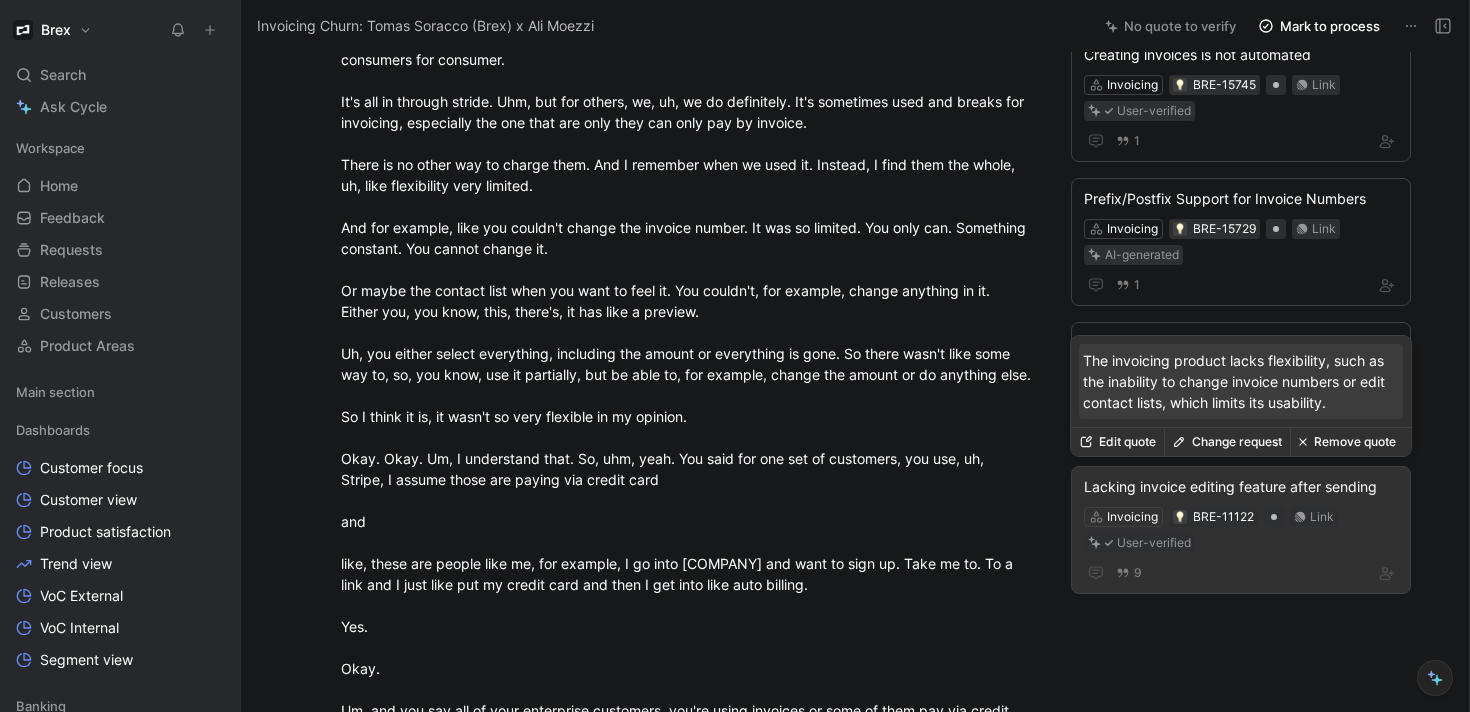 click on "Change request" at bounding box center [1227, 442] 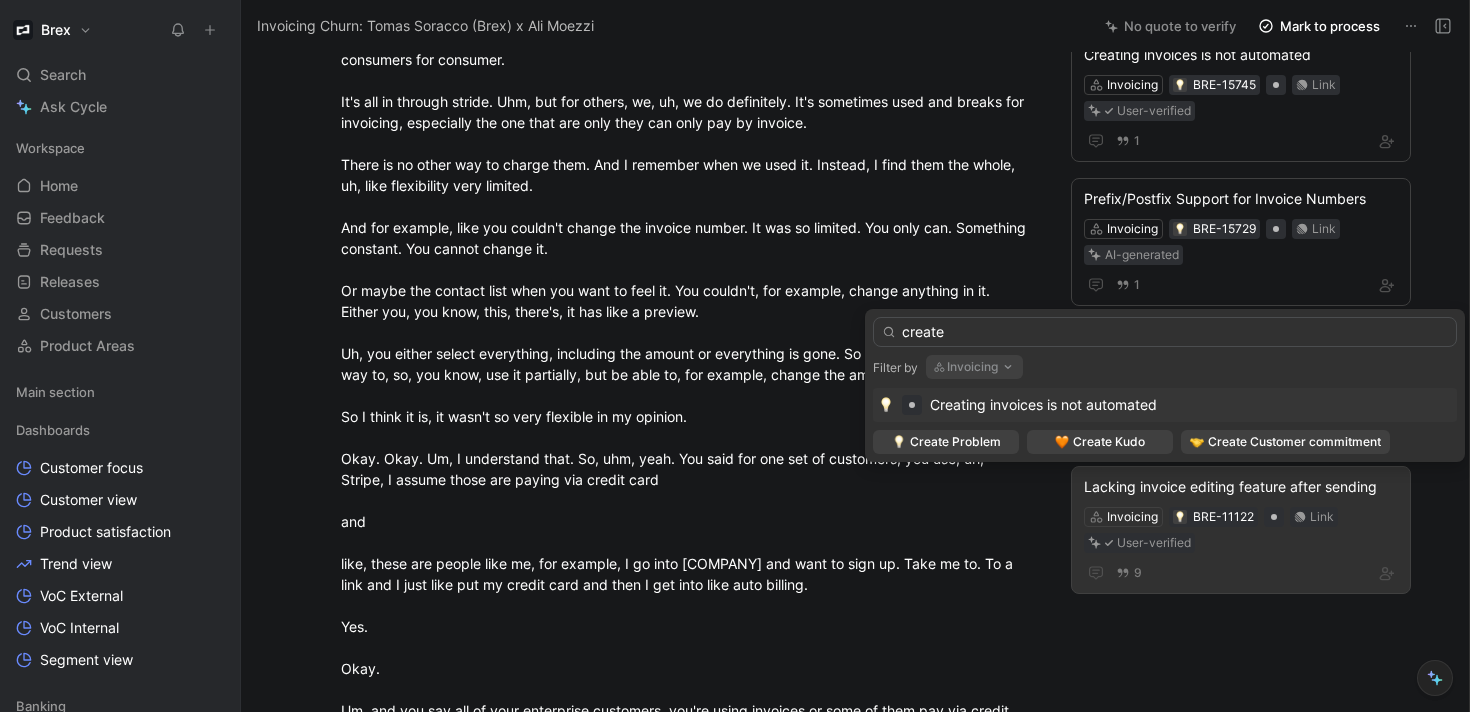 type on "create" 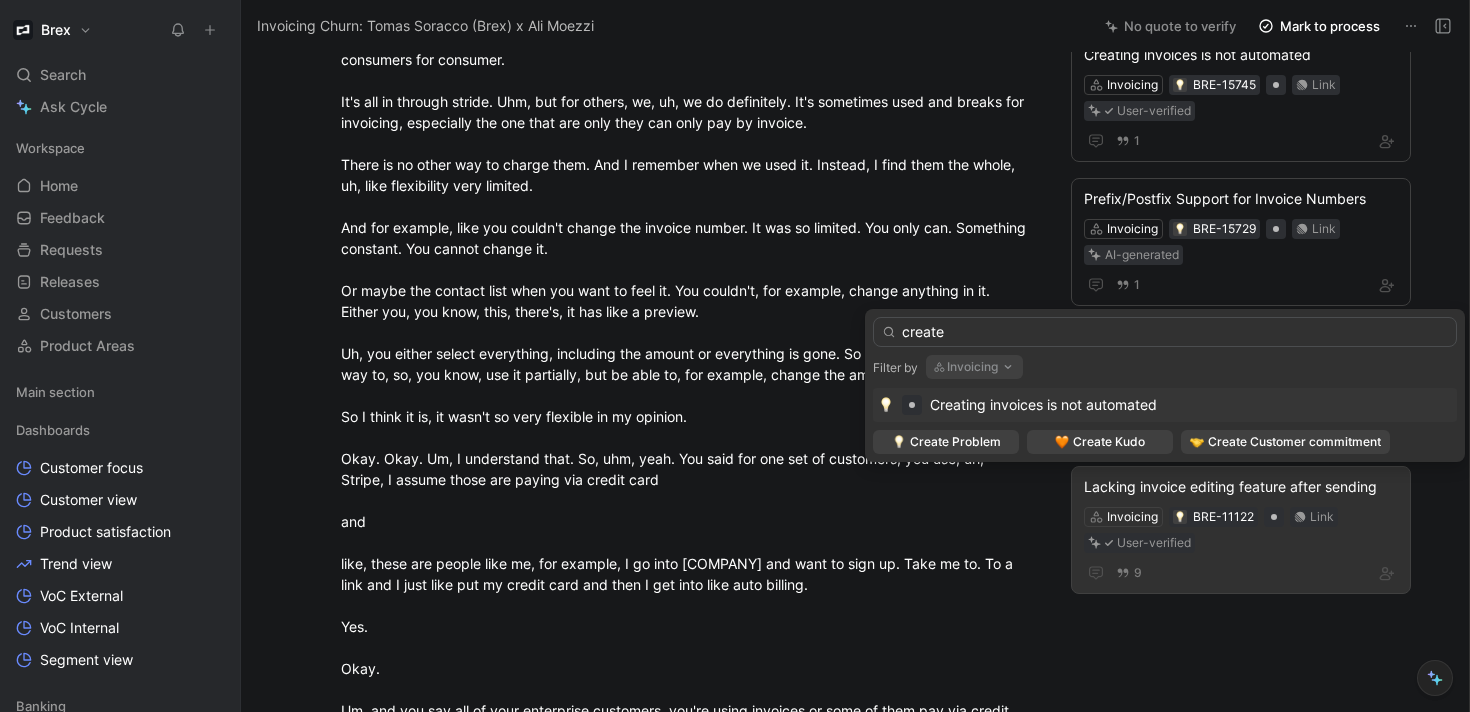 click on "Creating invoices is not automated" at bounding box center [1043, 404] 